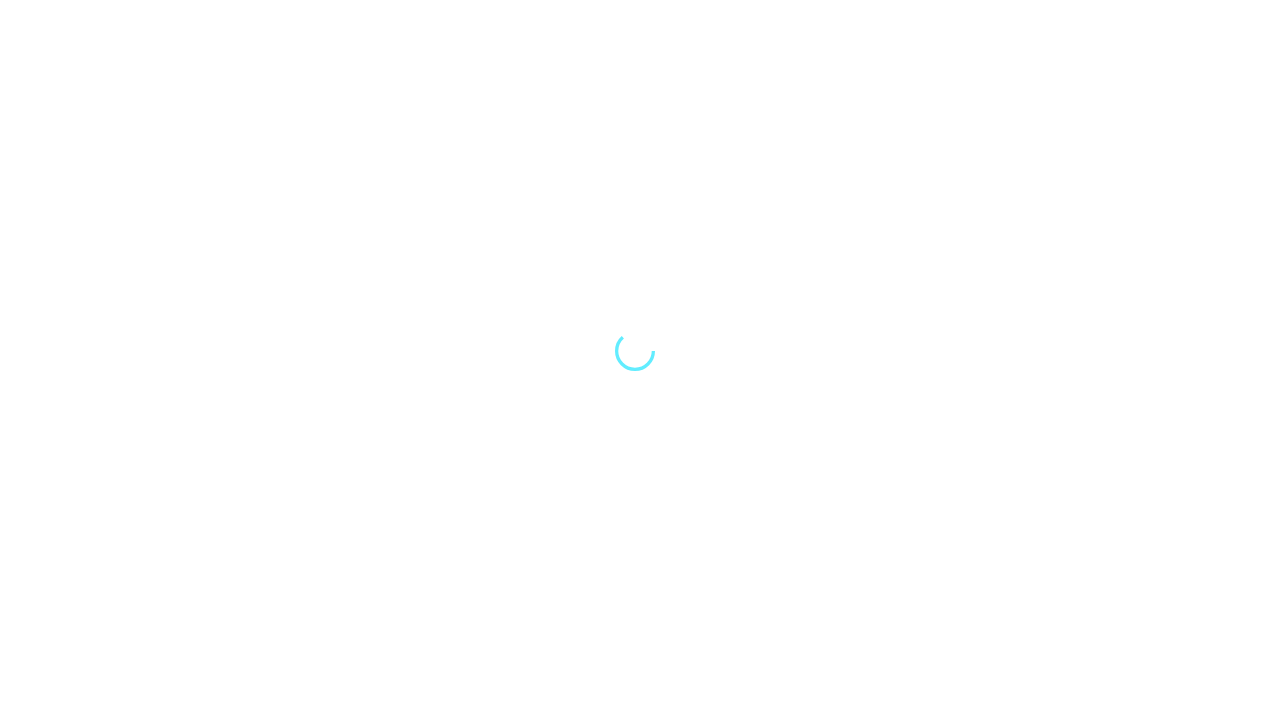 scroll, scrollTop: 0, scrollLeft: 0, axis: both 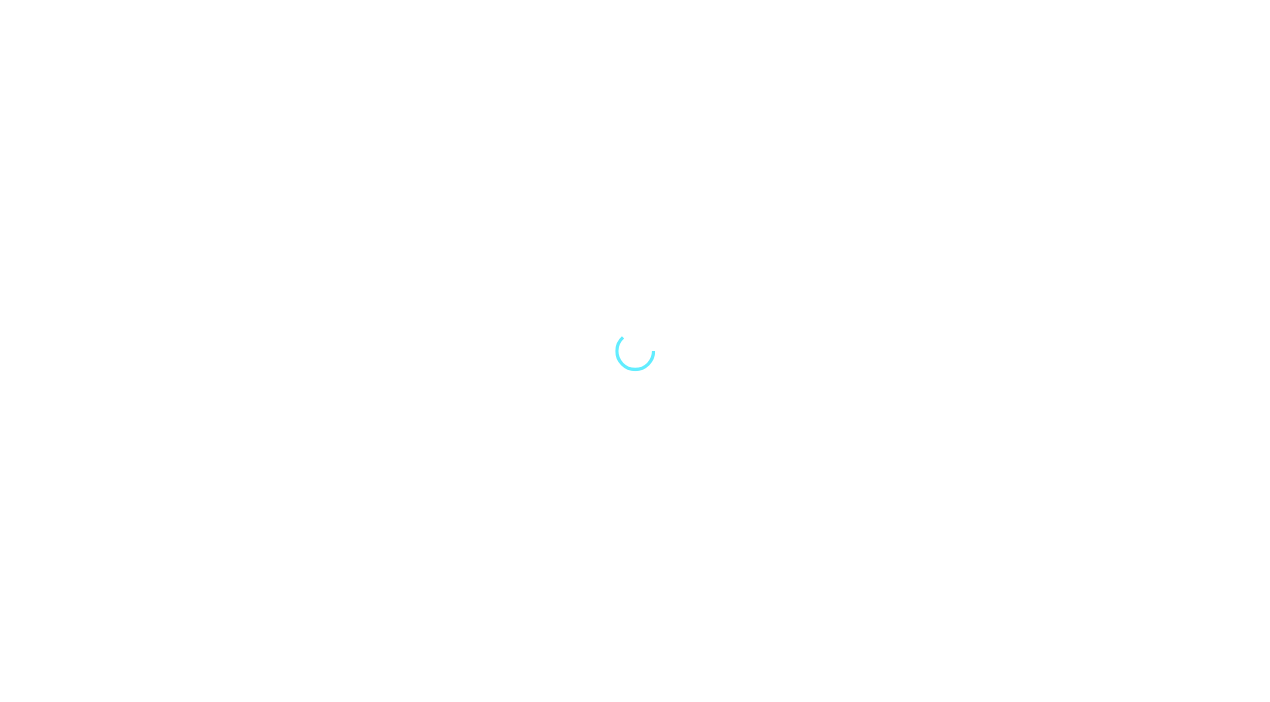 select on "Song" 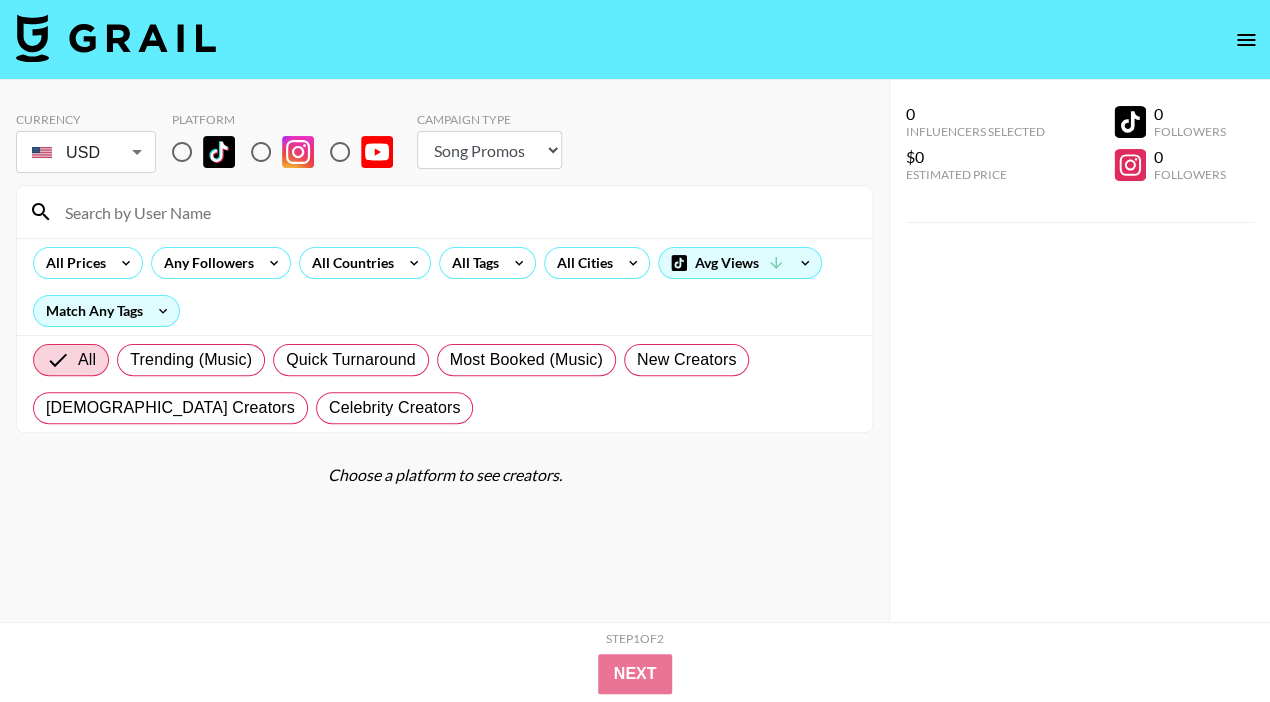 click at bounding box center [182, 152] 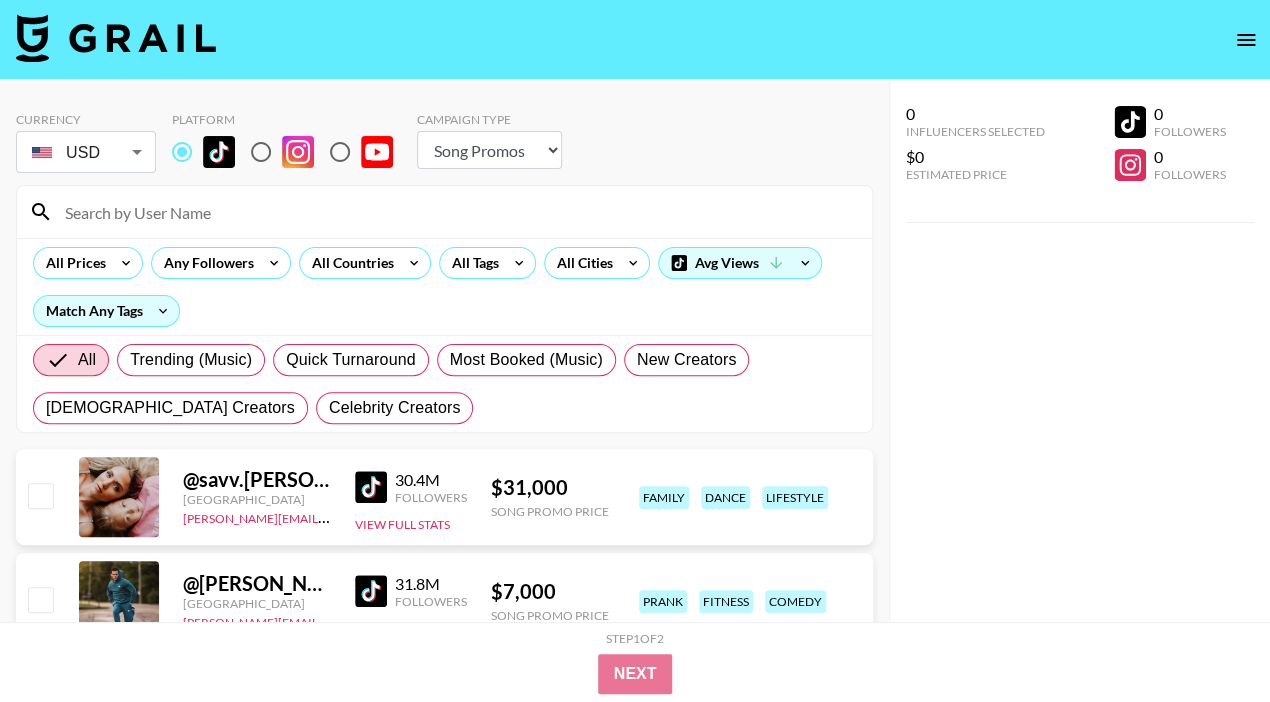 scroll, scrollTop: 0, scrollLeft: 0, axis: both 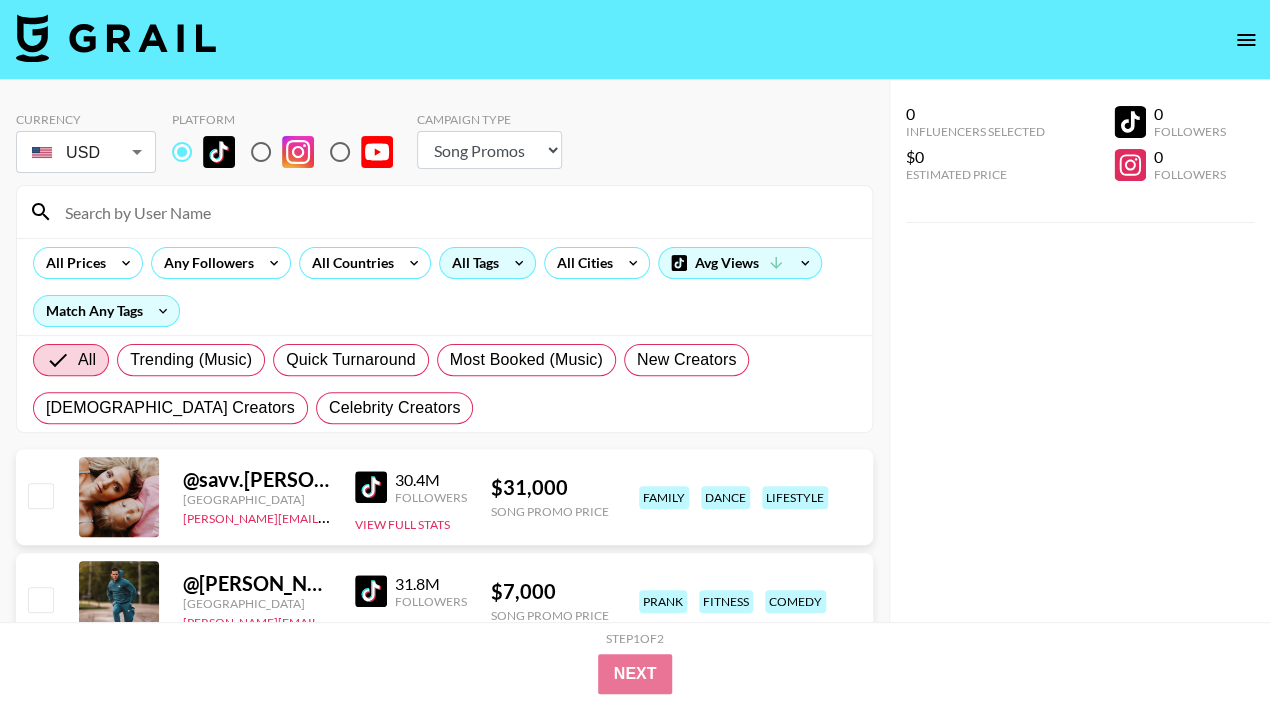 click on "All Tags" at bounding box center [471, 263] 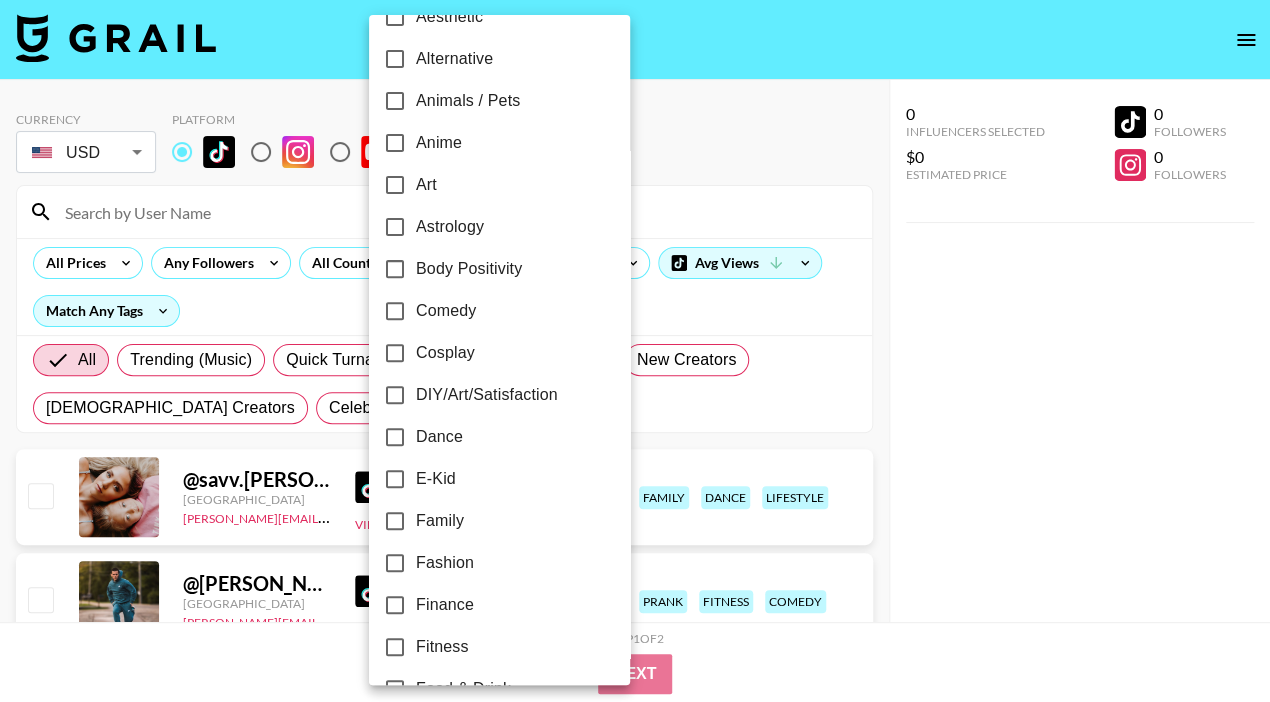 scroll, scrollTop: 121, scrollLeft: 0, axis: vertical 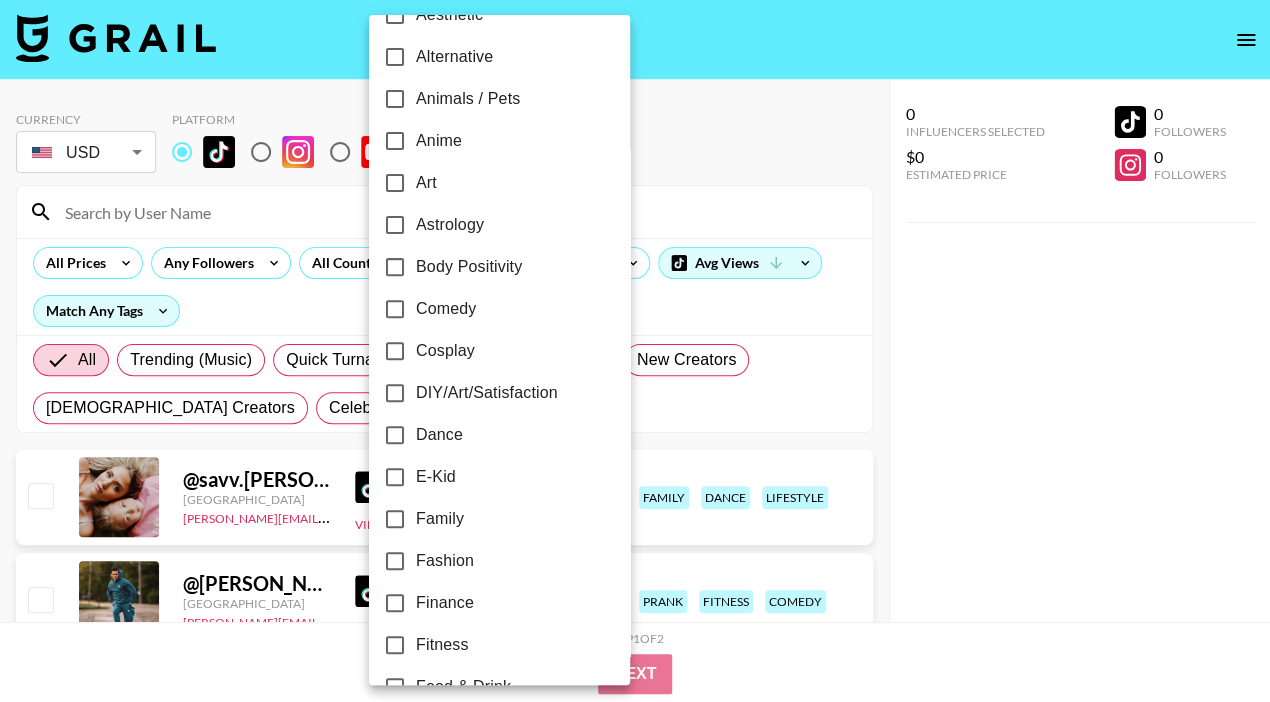 click on "Dance" at bounding box center (439, 435) 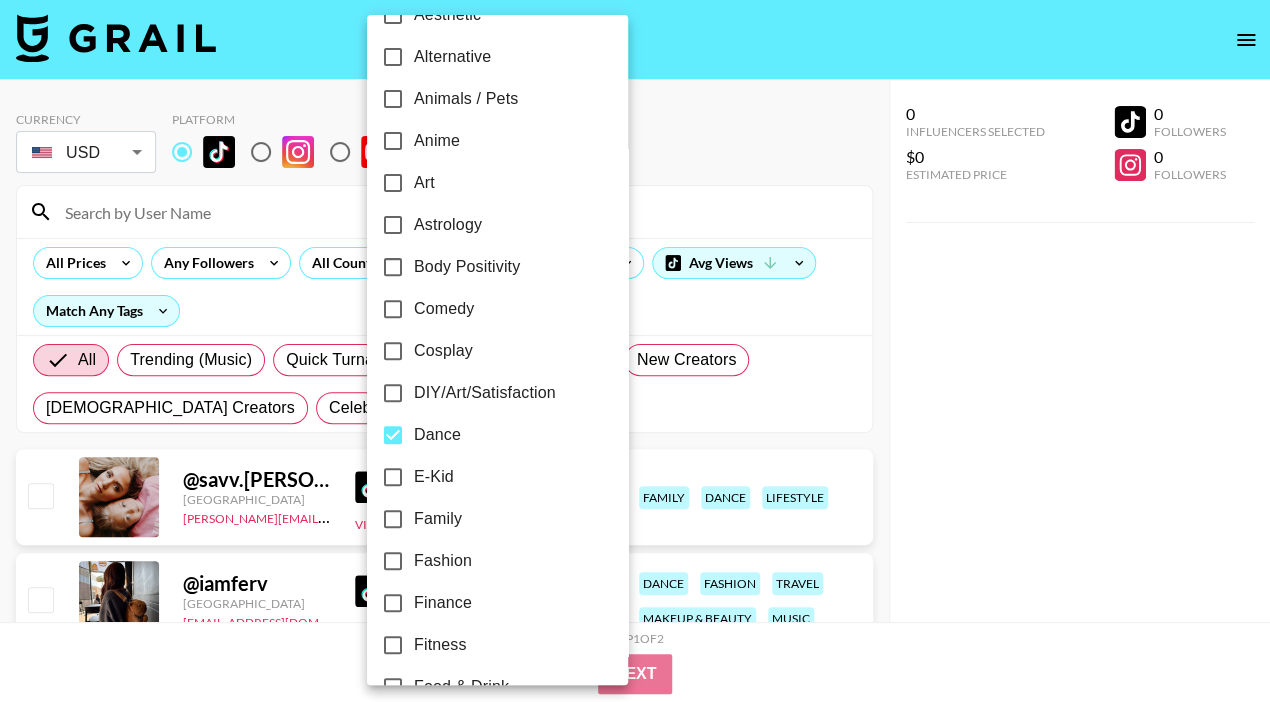 click at bounding box center [635, 351] 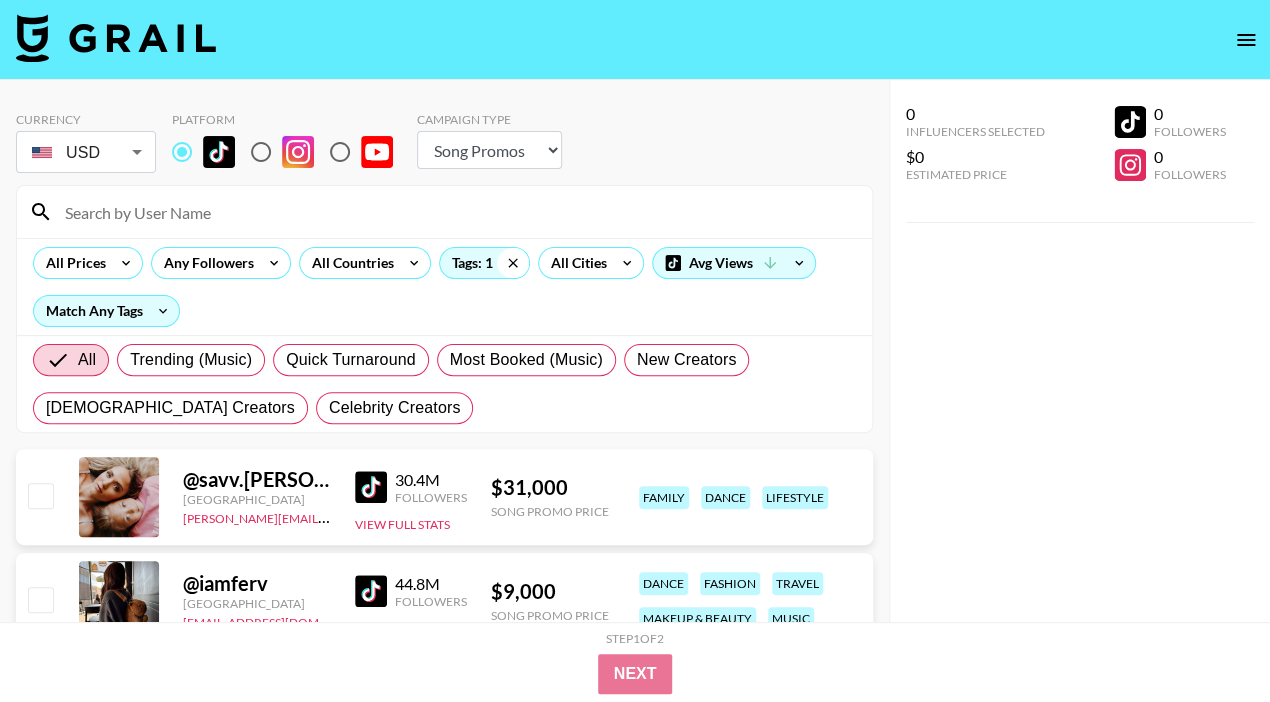 click 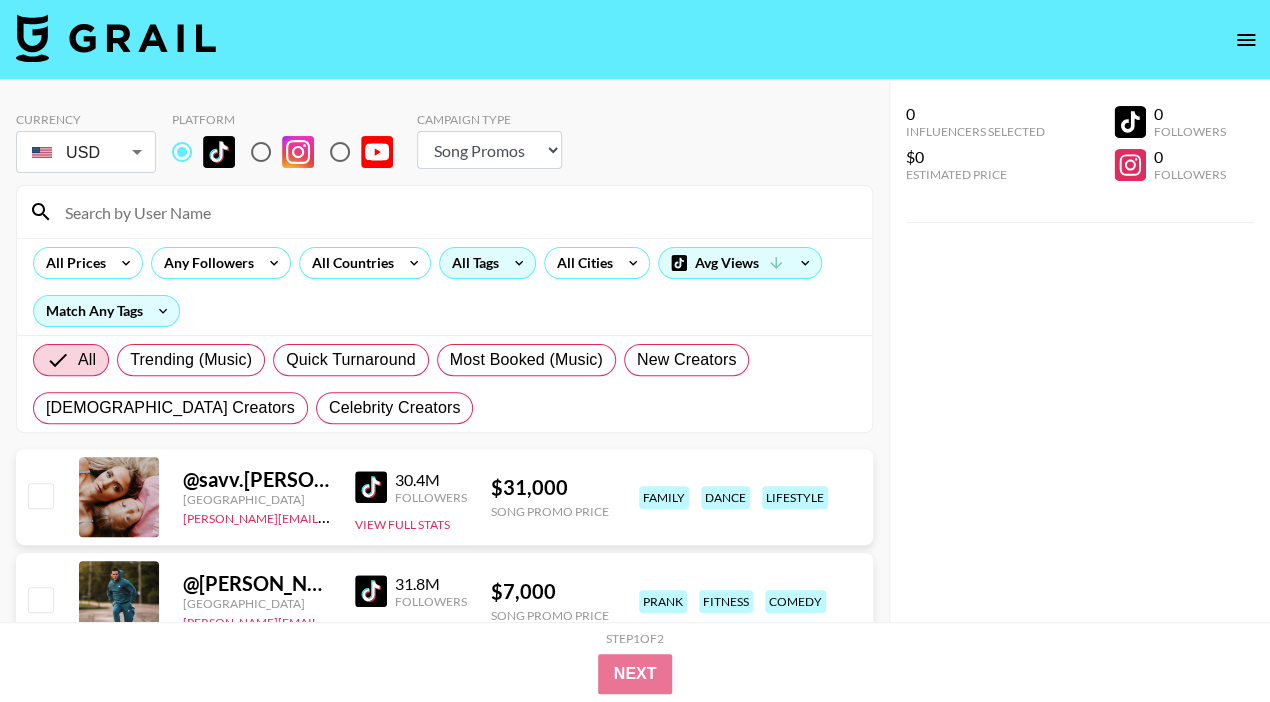 click 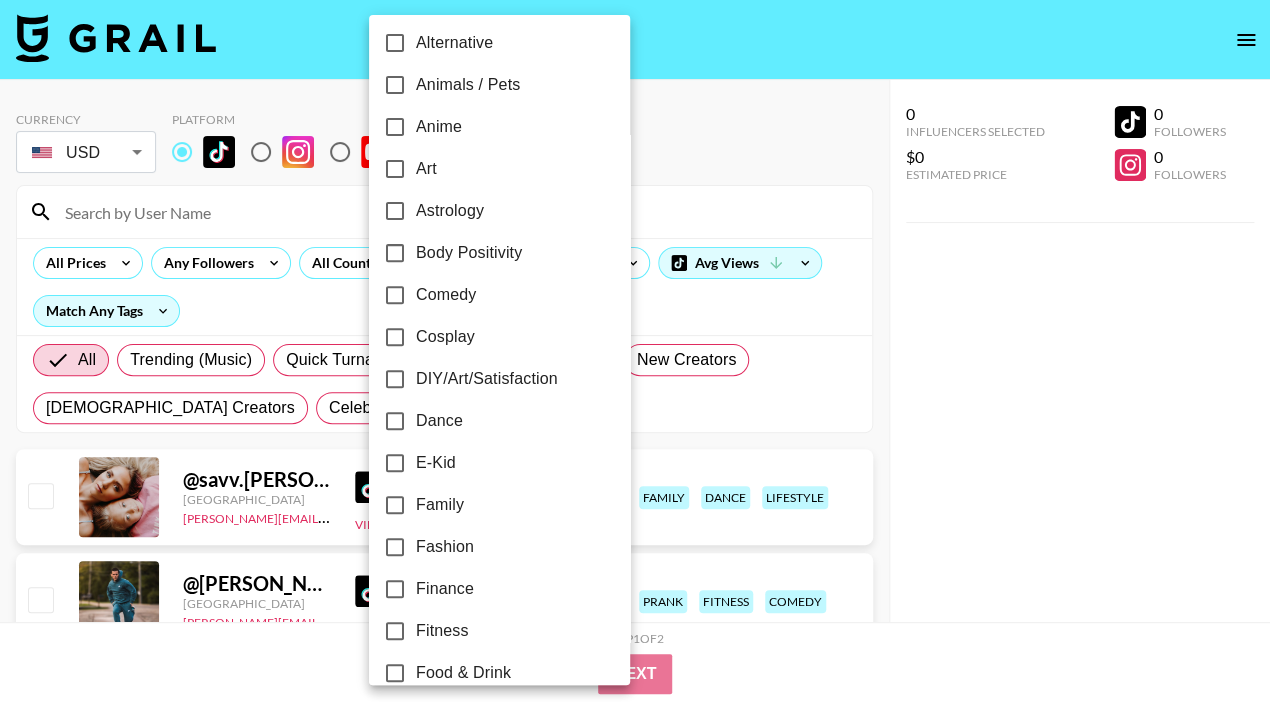 scroll, scrollTop: 148, scrollLeft: 0, axis: vertical 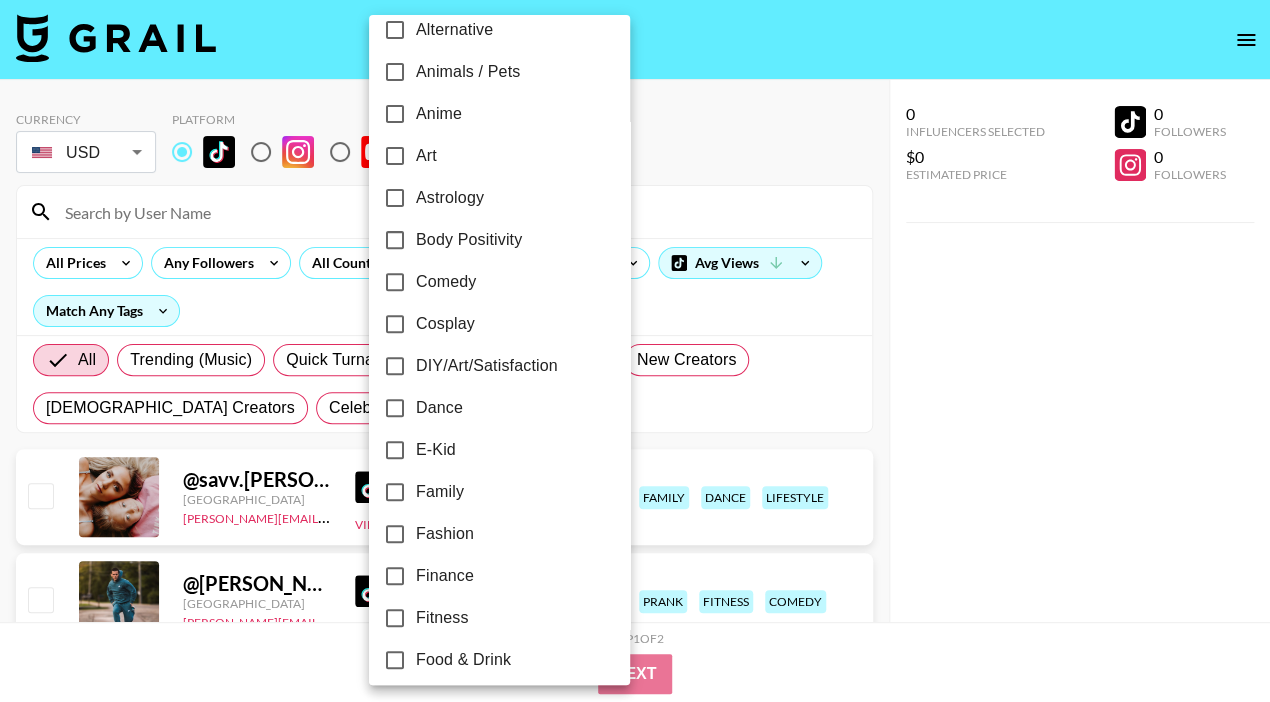 click on "Dance" at bounding box center (439, 408) 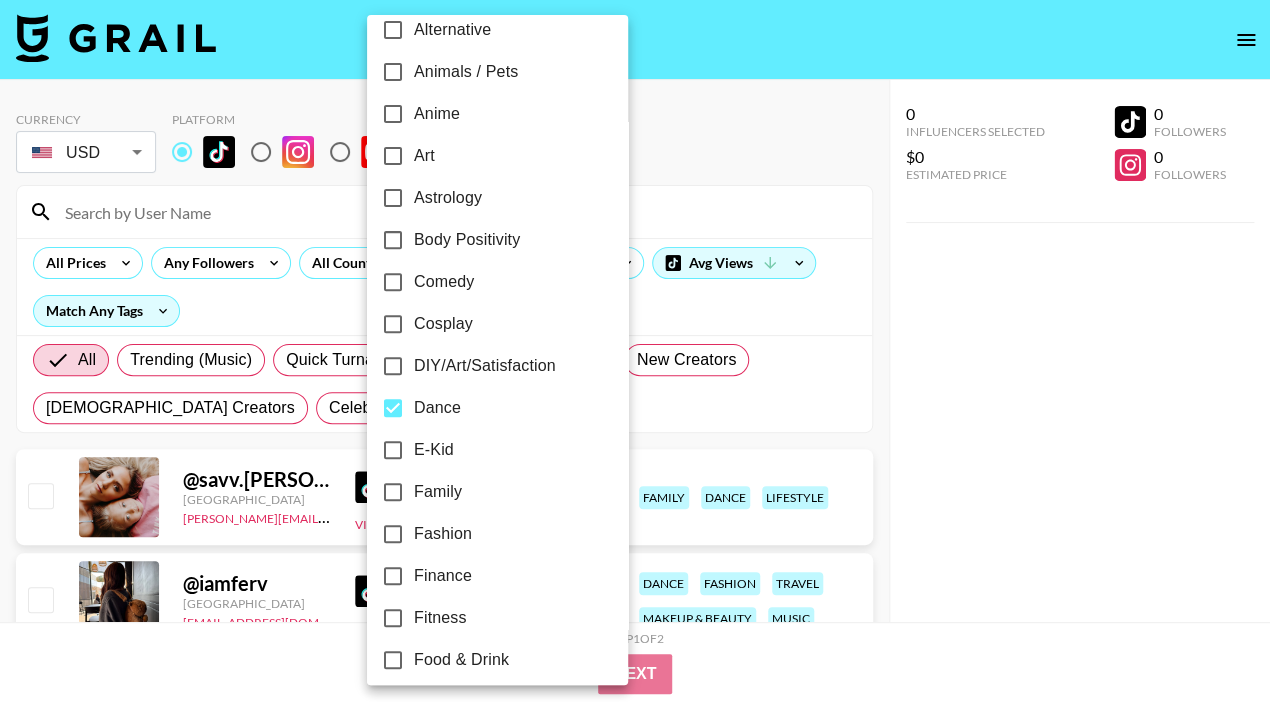 click at bounding box center [635, 351] 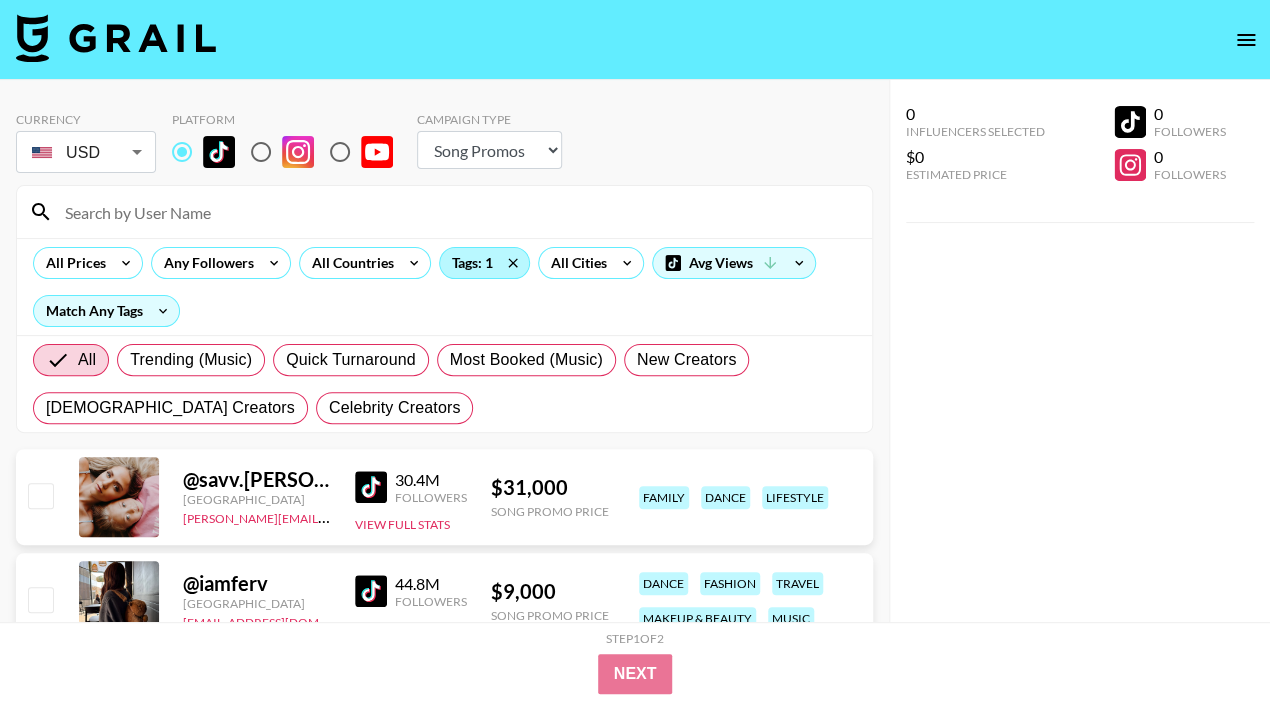scroll, scrollTop: 0, scrollLeft: 0, axis: both 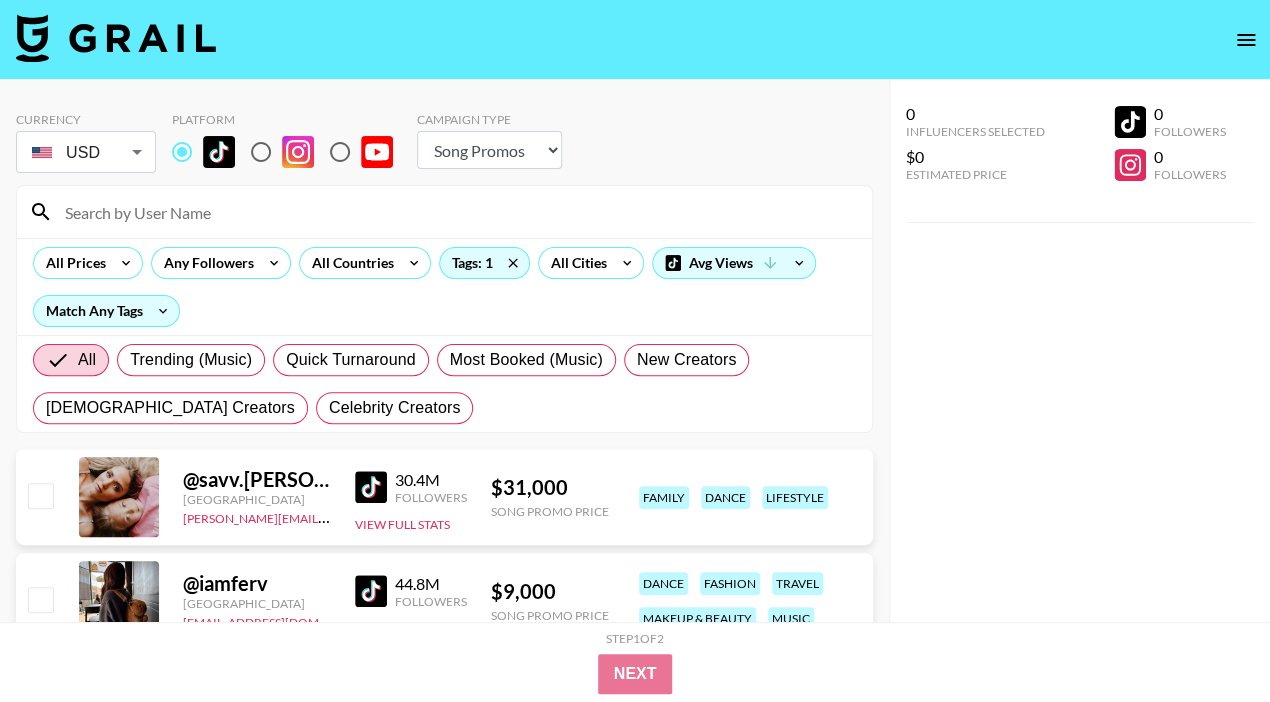 click at bounding box center (182, 152) 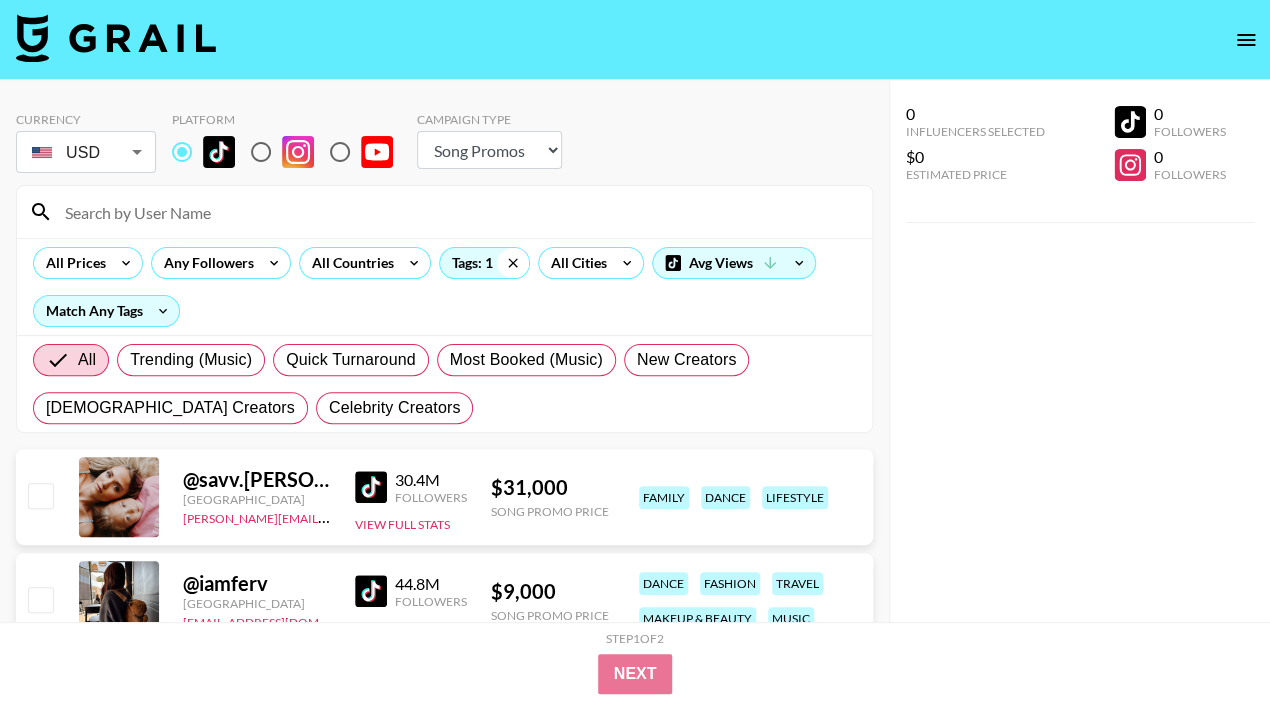 click 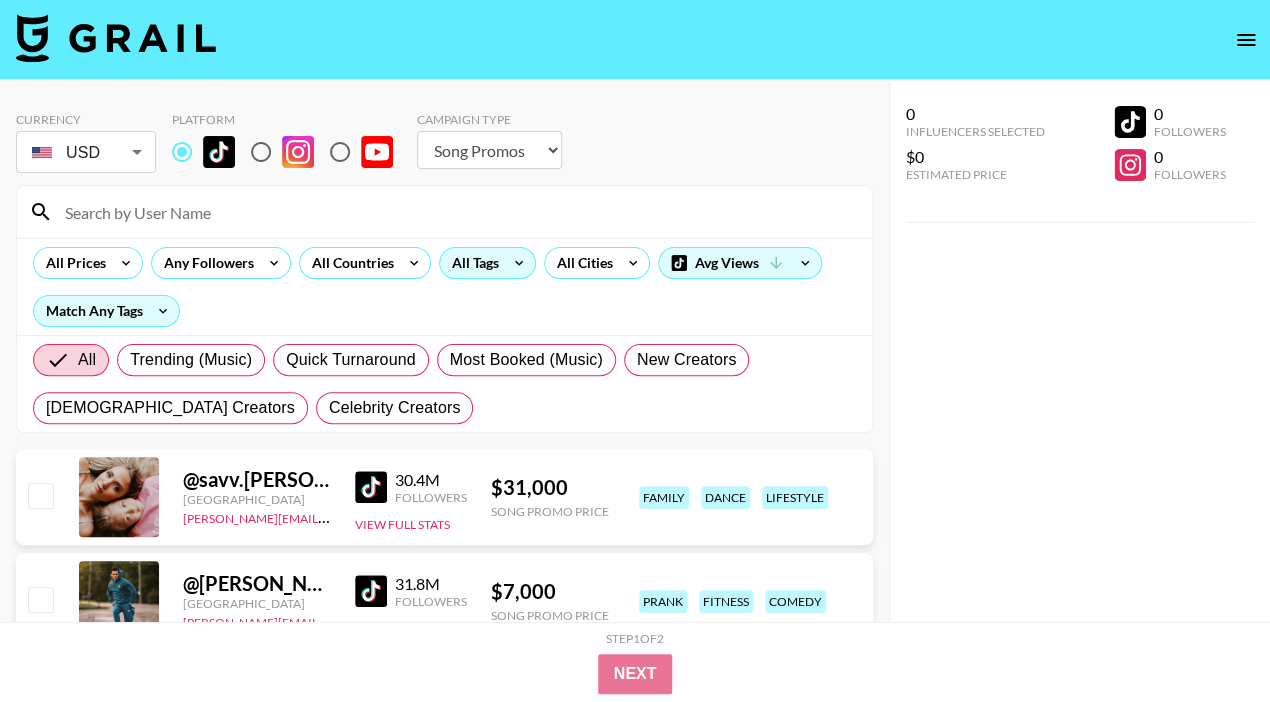 click on "All Tags" at bounding box center (471, 263) 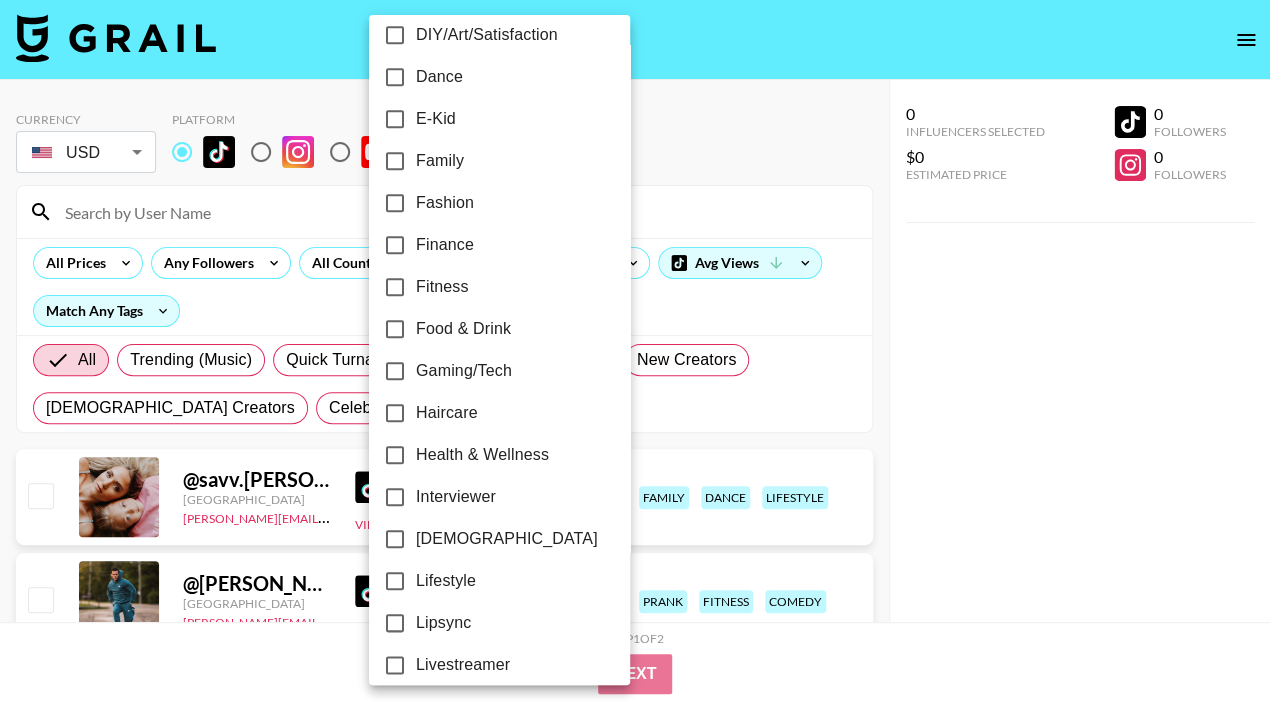scroll, scrollTop: 536, scrollLeft: 0, axis: vertical 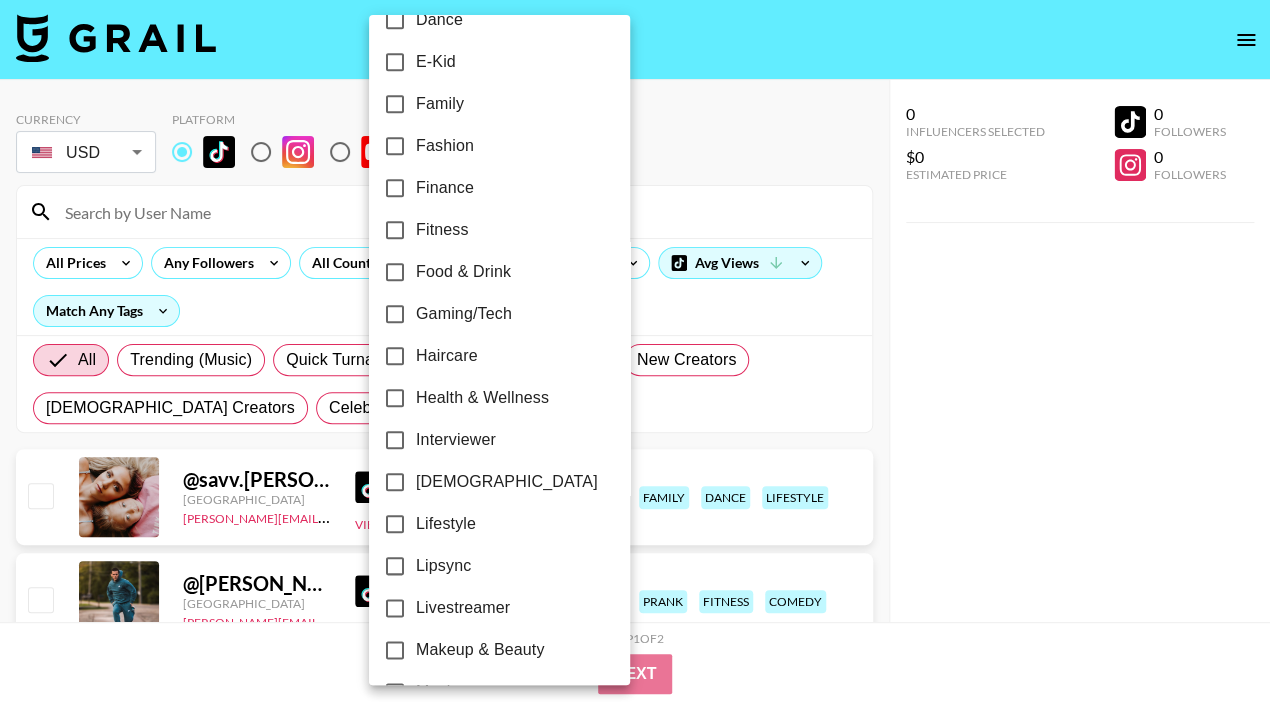 click on "[DEMOGRAPHIC_DATA]" at bounding box center (507, 482) 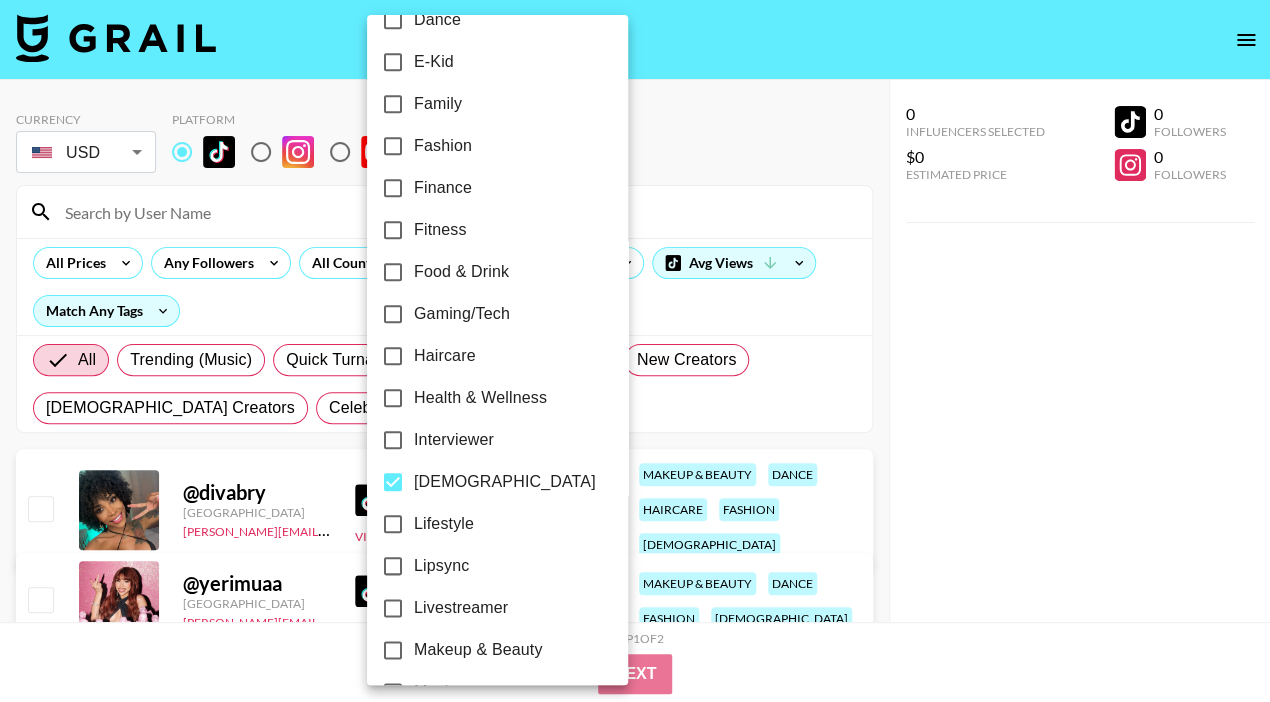 click at bounding box center (635, 351) 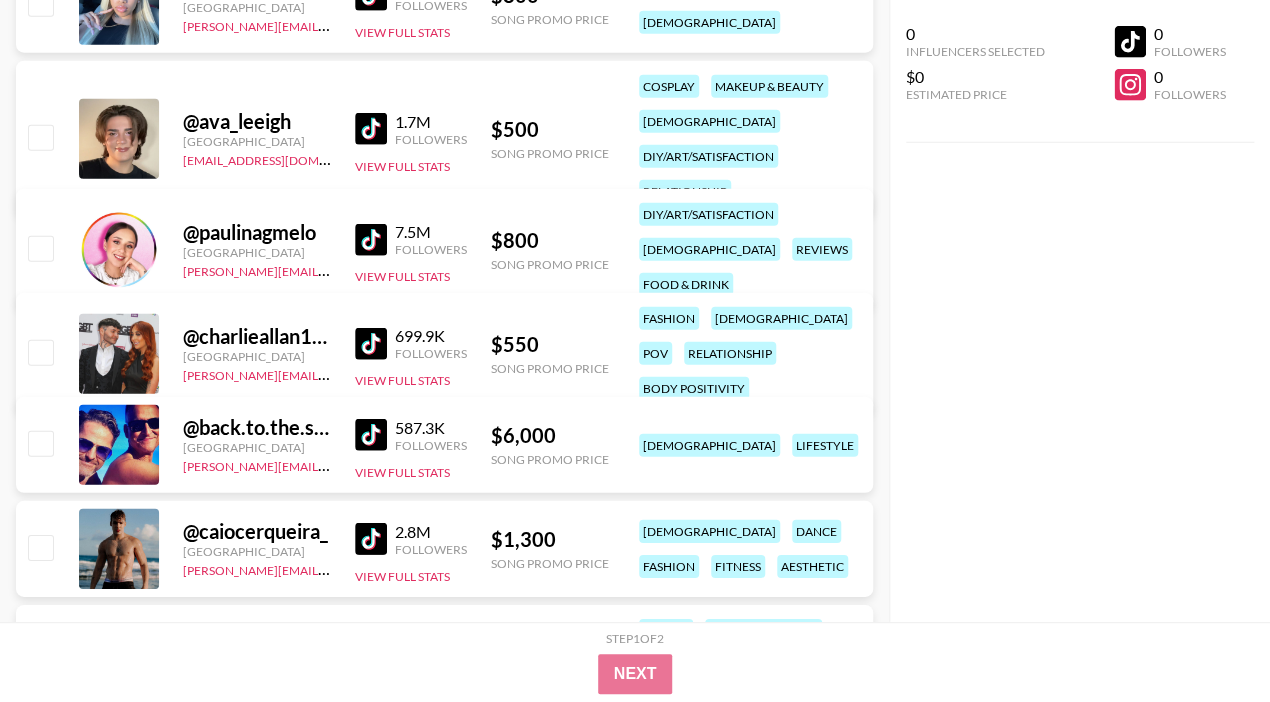 scroll, scrollTop: 2020, scrollLeft: 0, axis: vertical 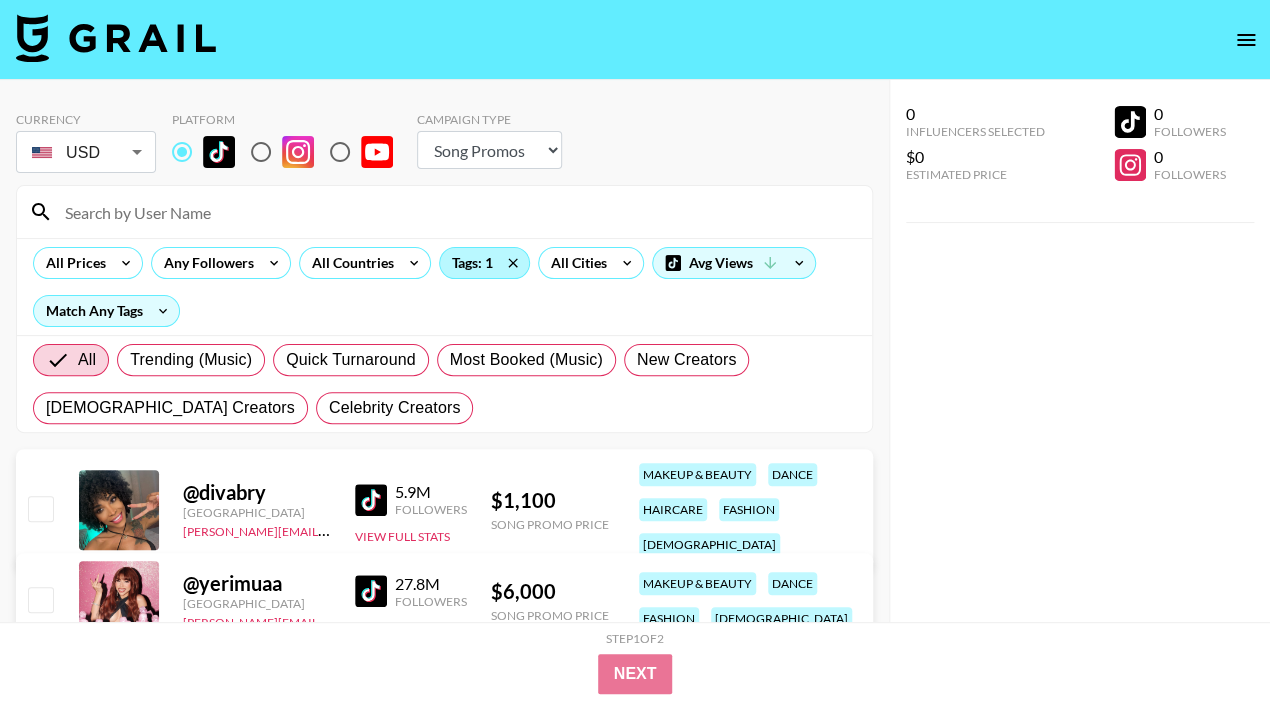 click on "Tags: 1" at bounding box center [484, 263] 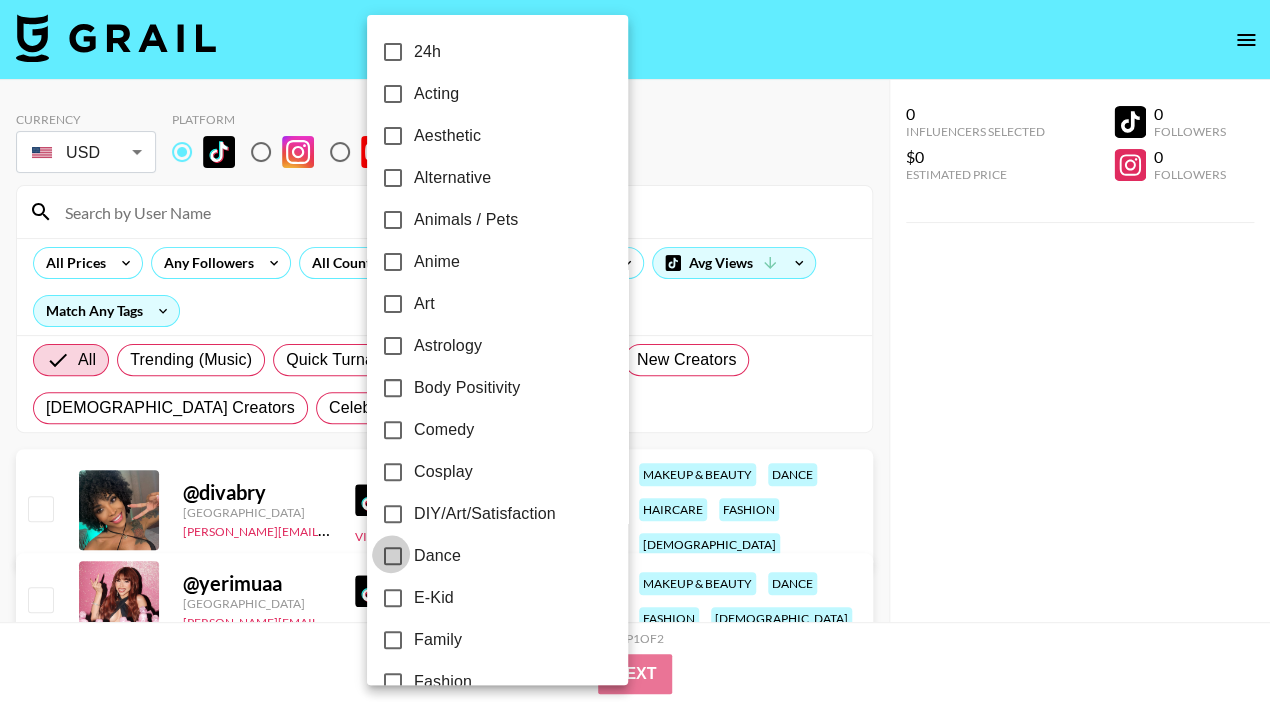 click on "Dance" at bounding box center (393, 556) 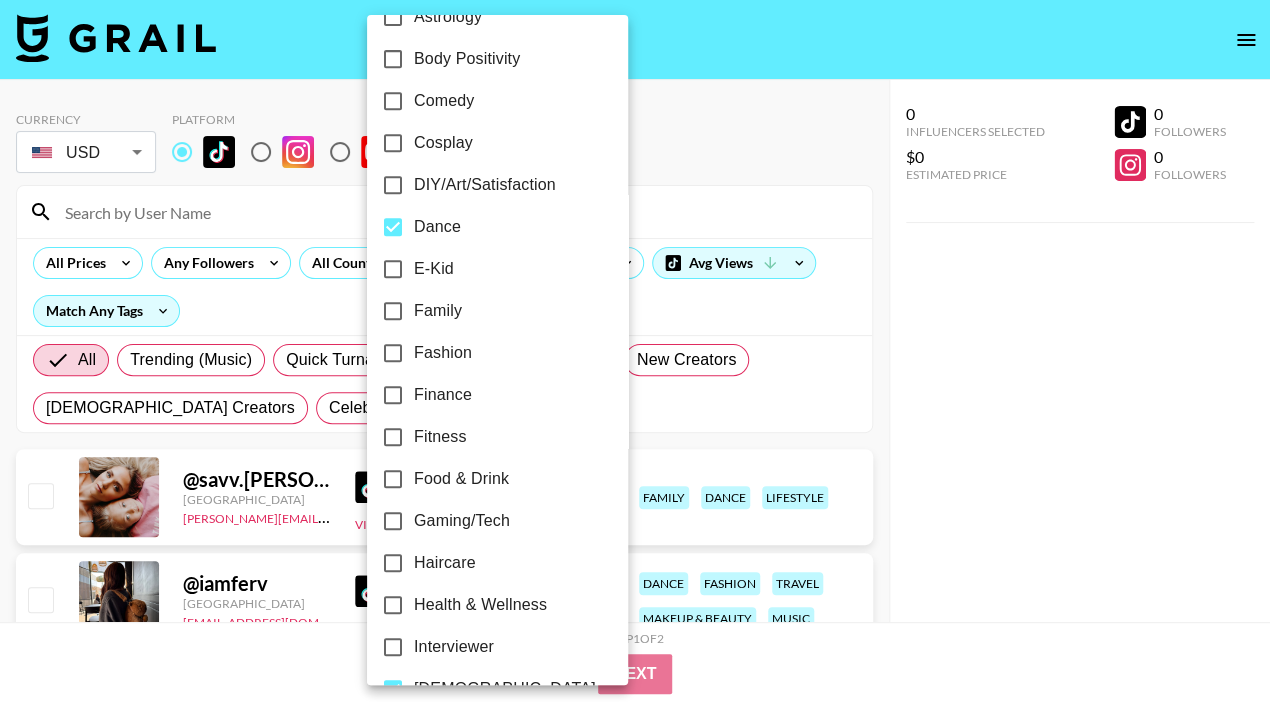 scroll, scrollTop: 352, scrollLeft: 0, axis: vertical 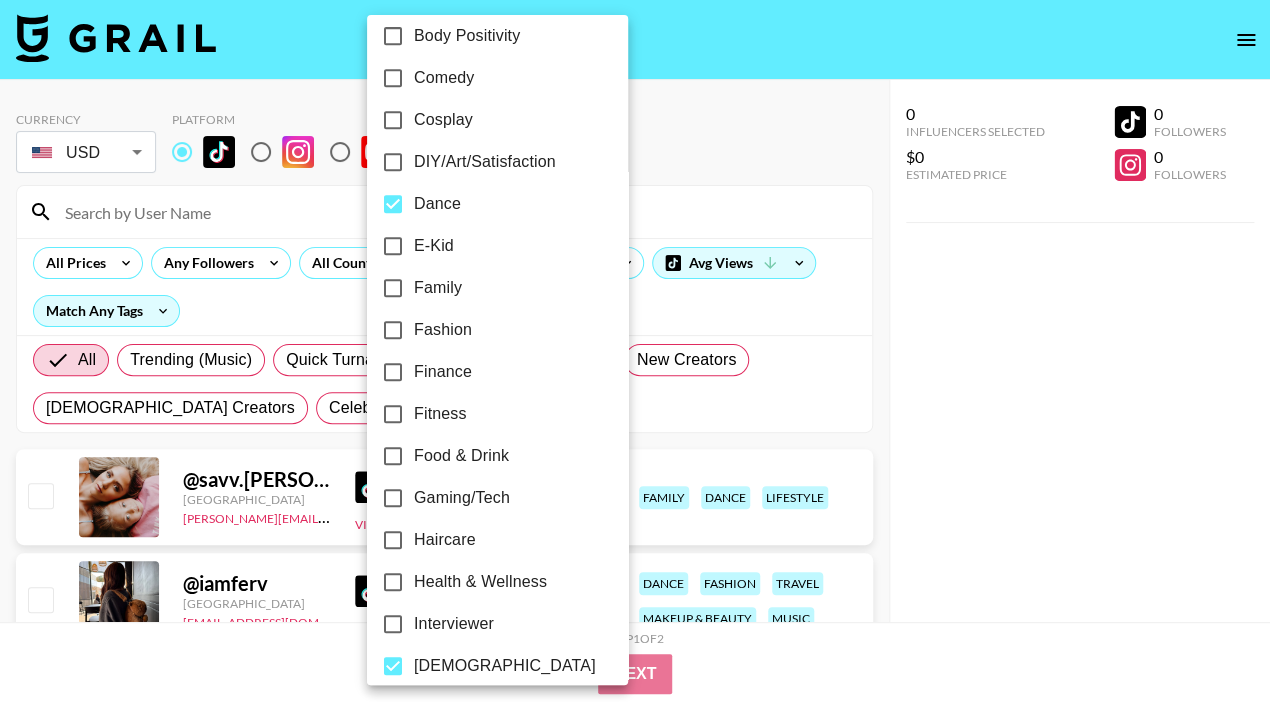 click on "[DEMOGRAPHIC_DATA]" at bounding box center [393, 666] 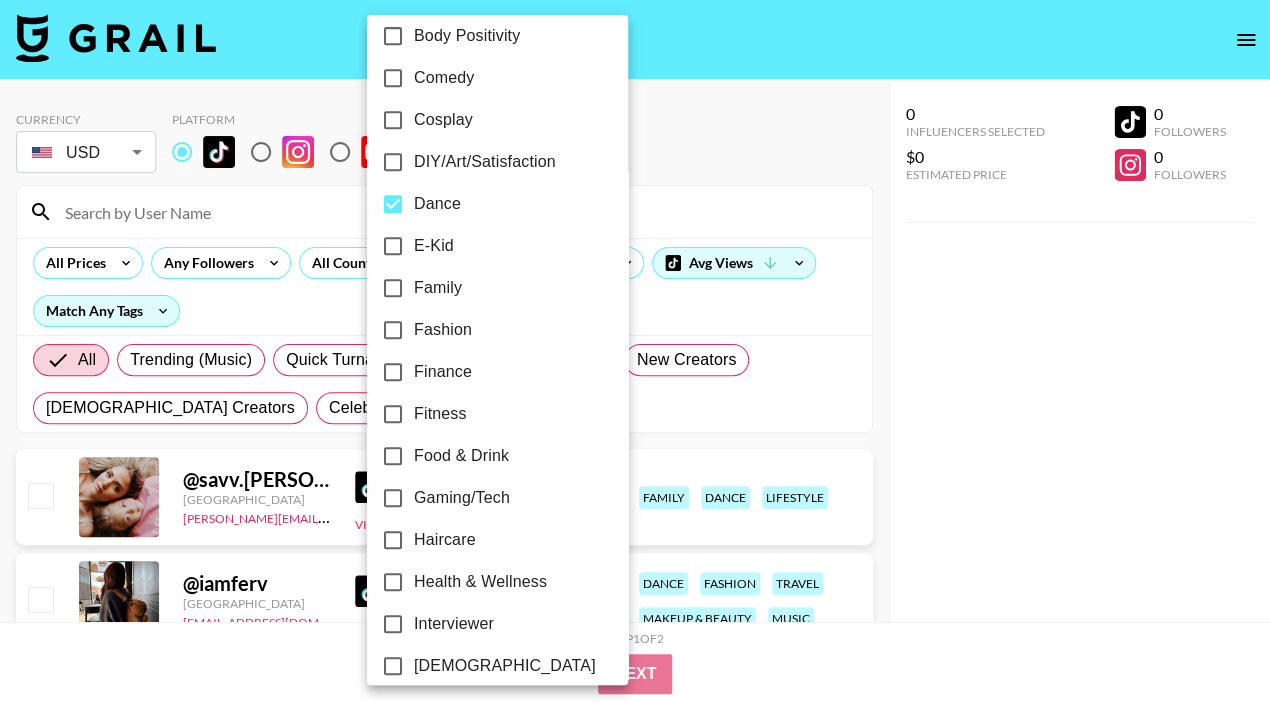 click at bounding box center (635, 351) 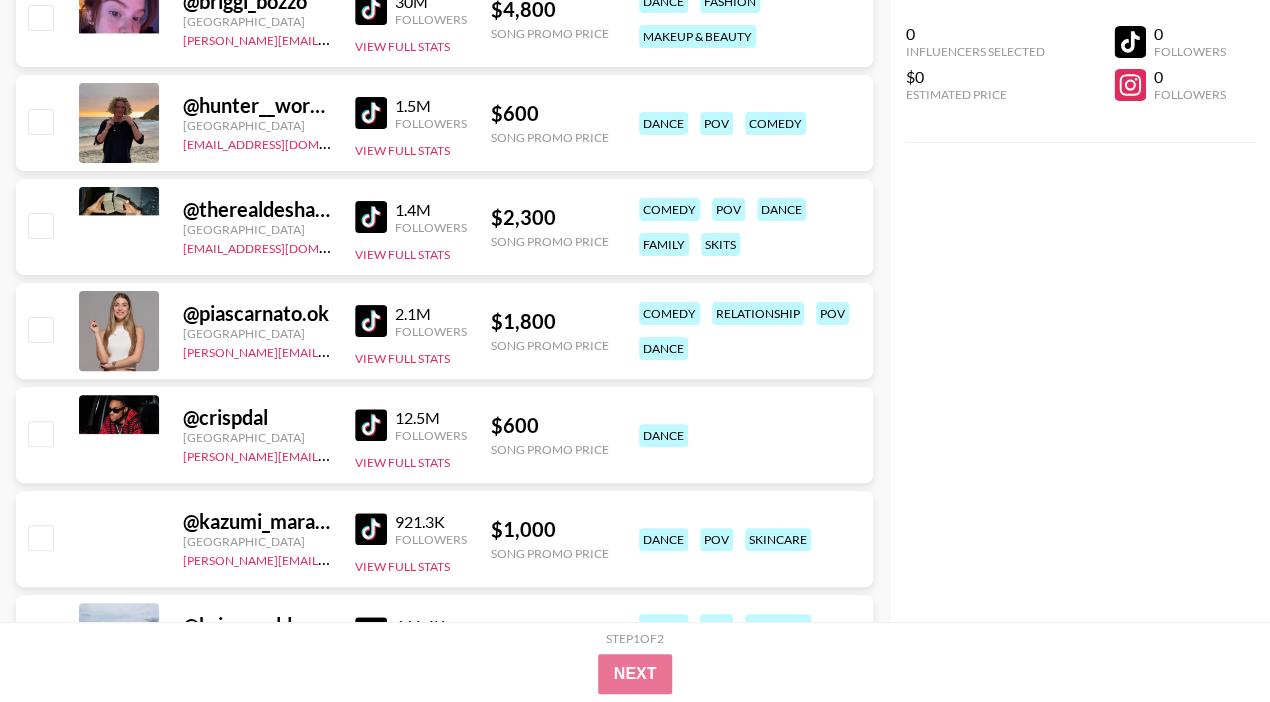 scroll, scrollTop: 8761, scrollLeft: 0, axis: vertical 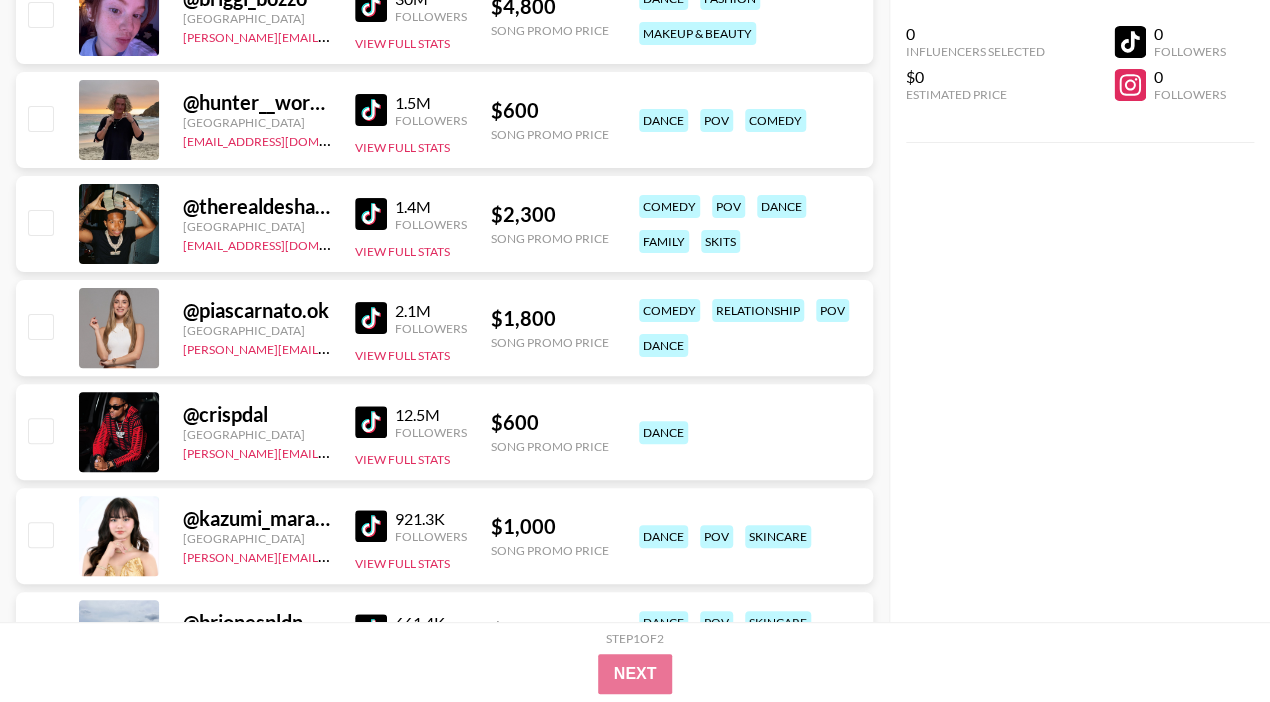 click on "dance" at bounding box center (749, 432) 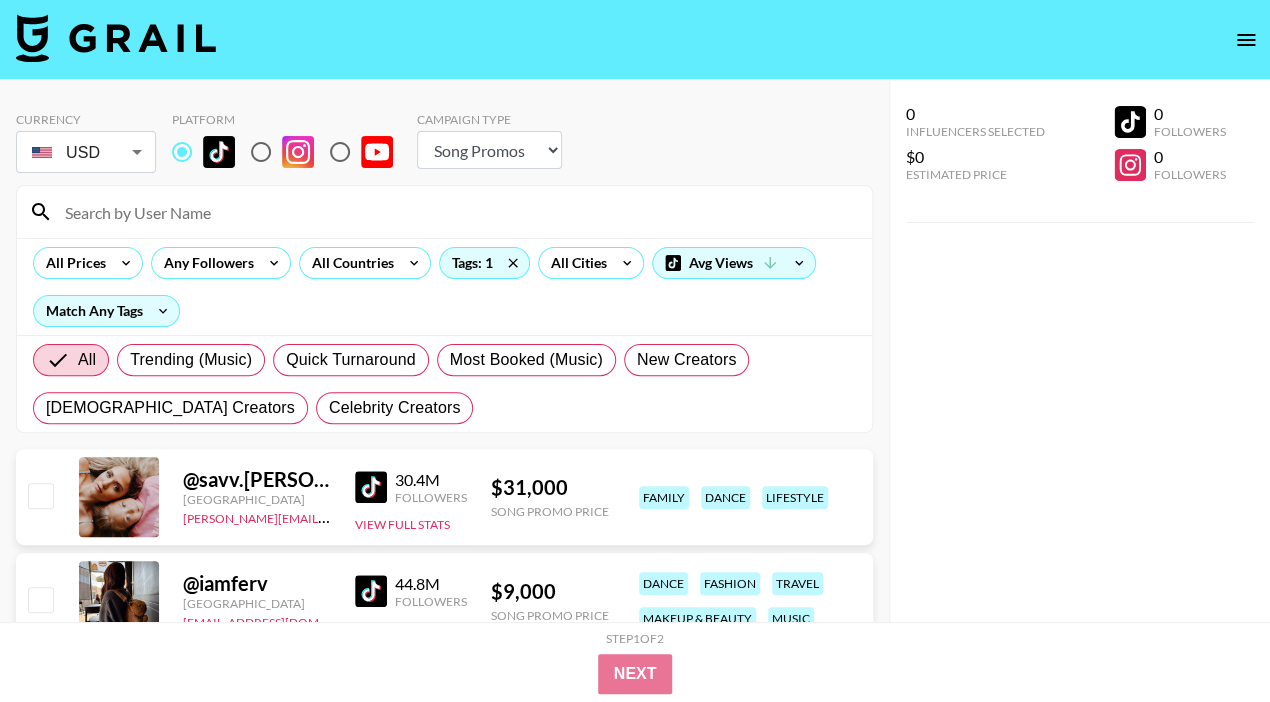 scroll, scrollTop: 0, scrollLeft: 0, axis: both 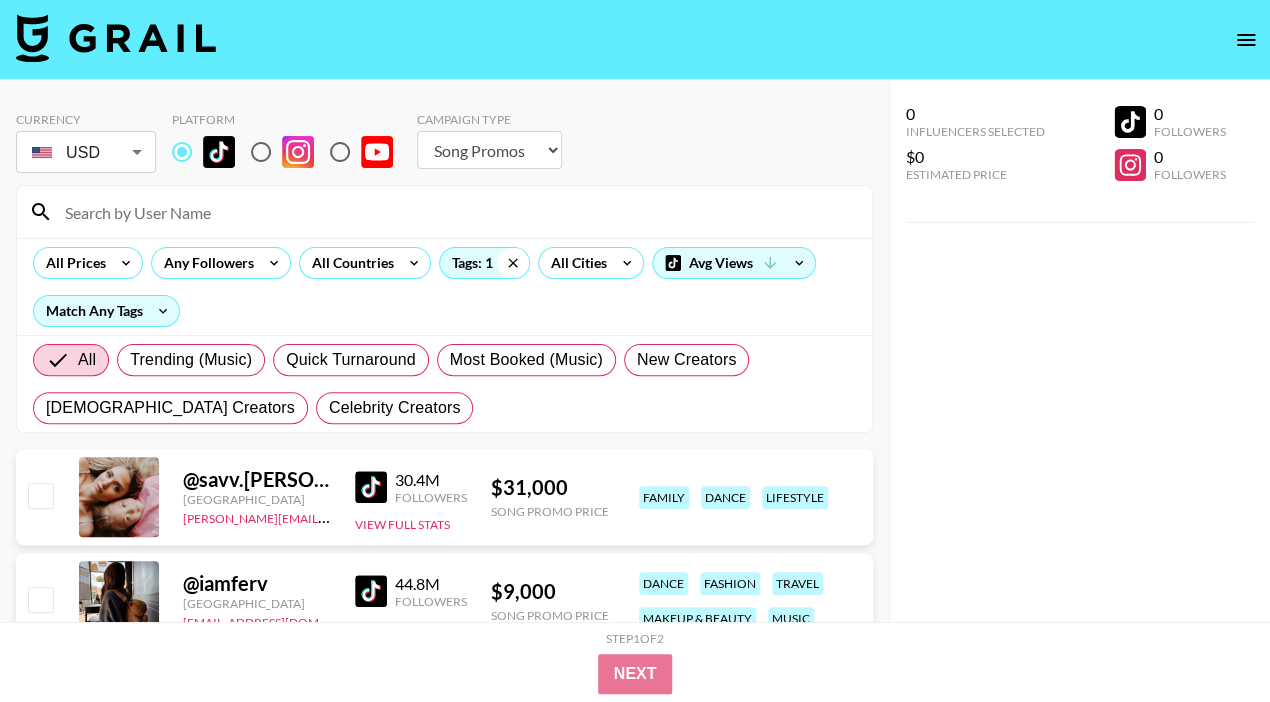 click 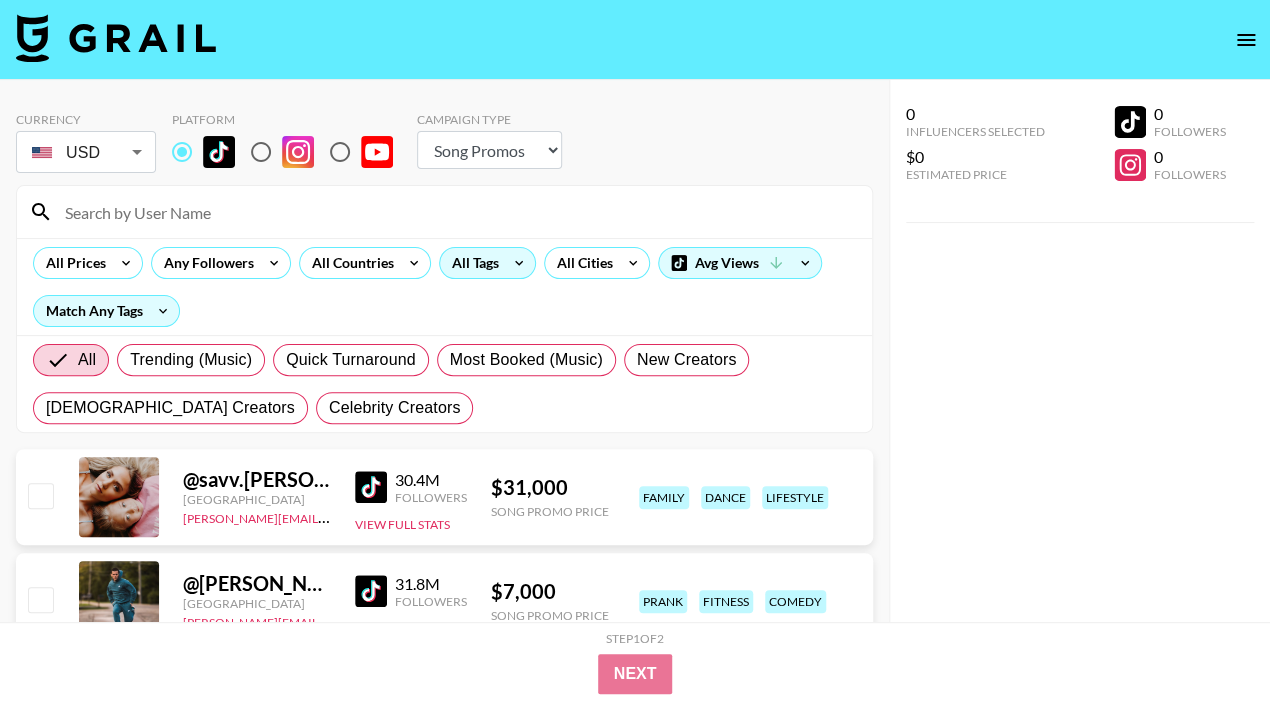 click on "All Tags" at bounding box center [471, 263] 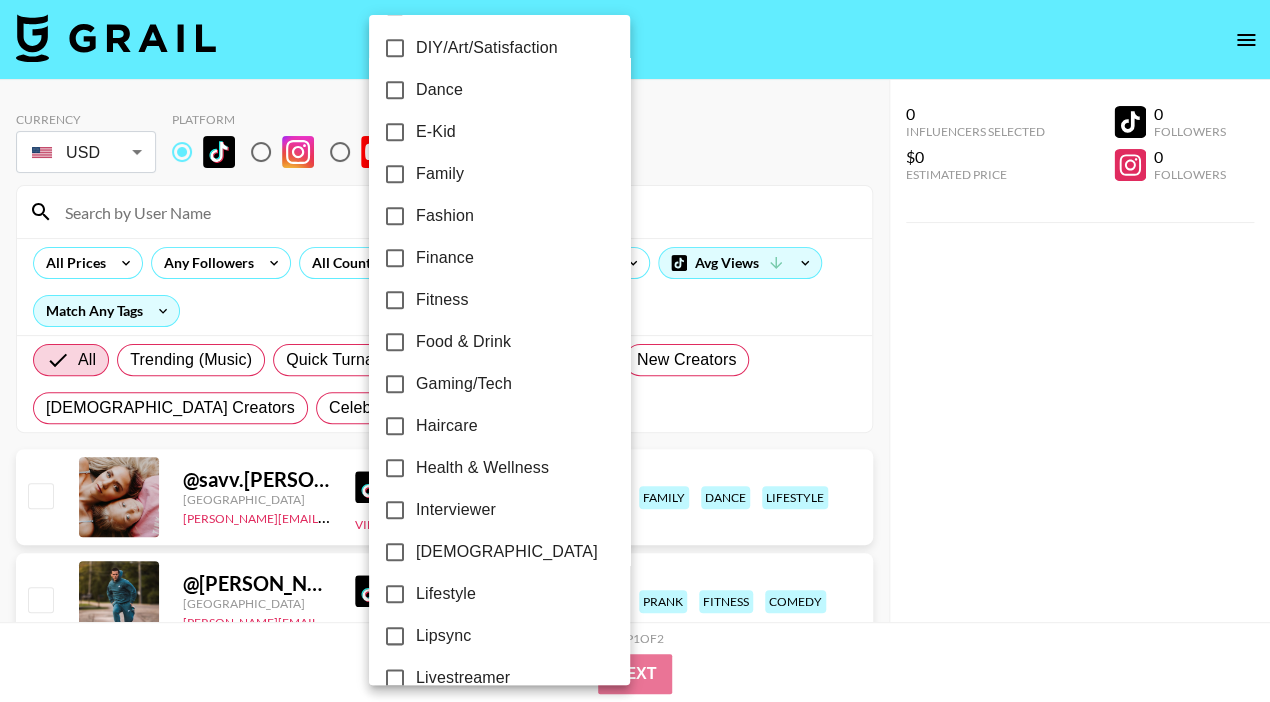 scroll, scrollTop: 474, scrollLeft: 0, axis: vertical 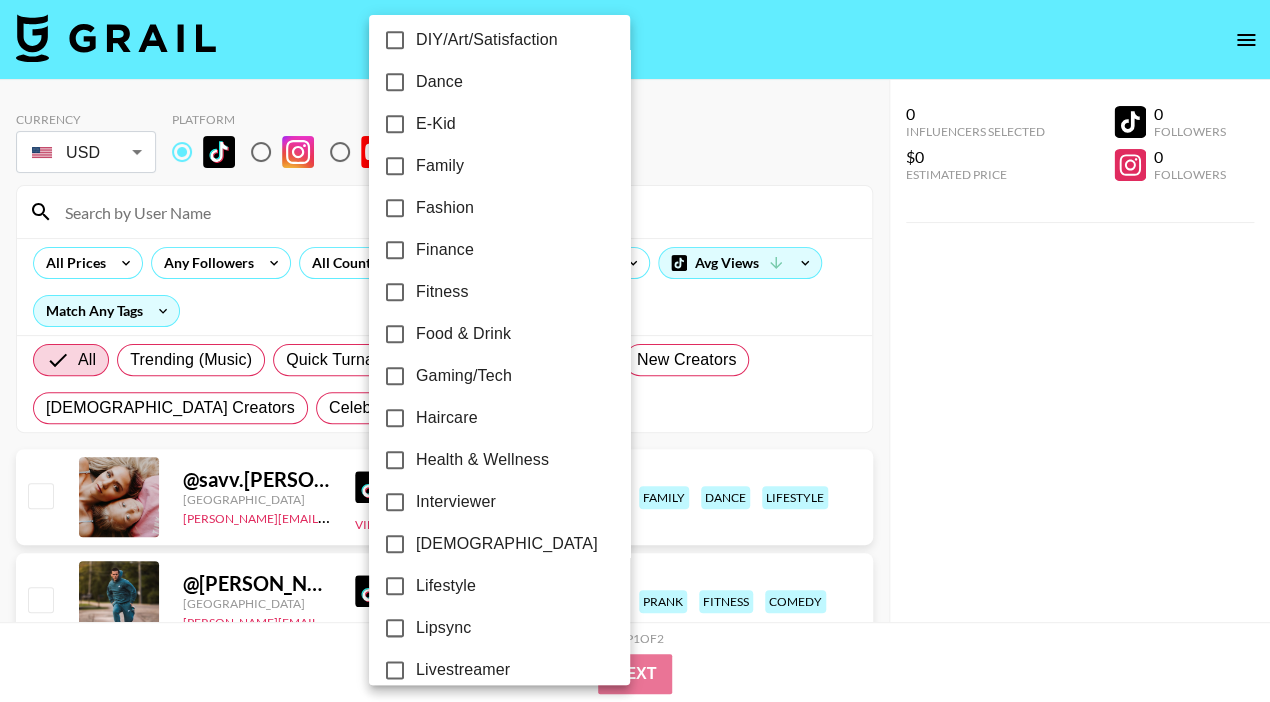 click on "[DEMOGRAPHIC_DATA]" at bounding box center [507, 544] 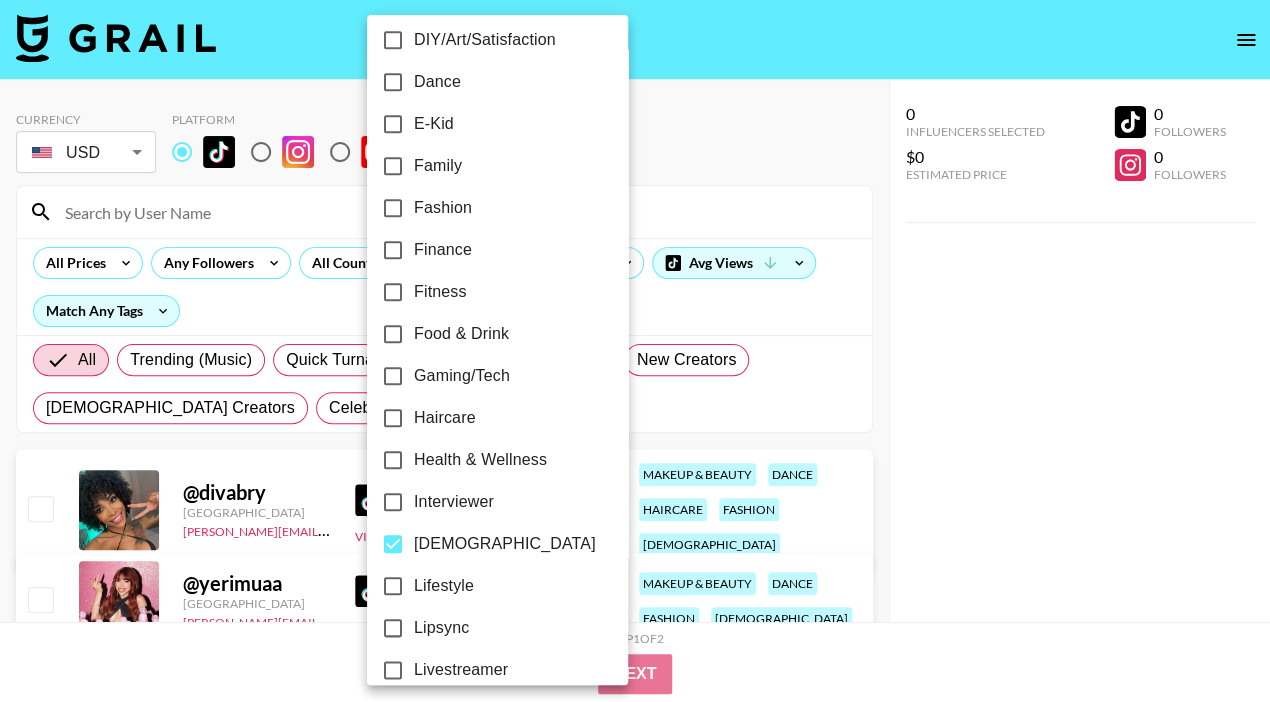 click at bounding box center [635, 351] 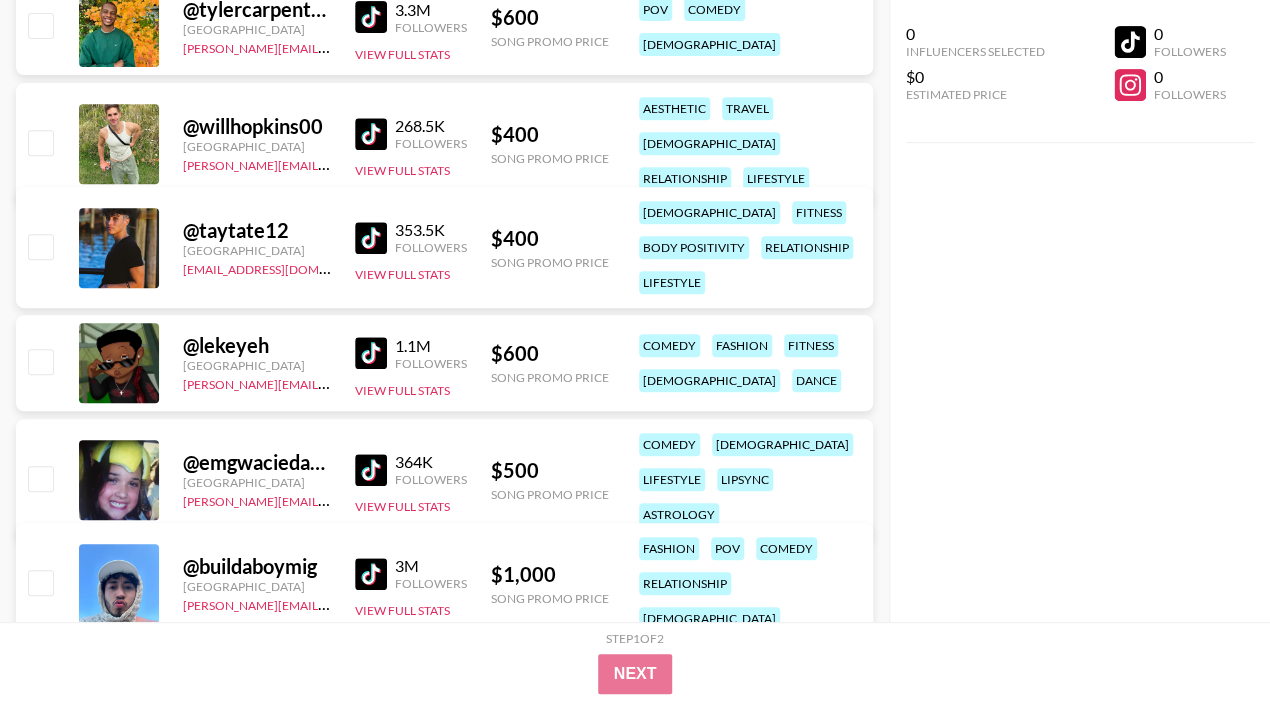 scroll, scrollTop: 3190, scrollLeft: 0, axis: vertical 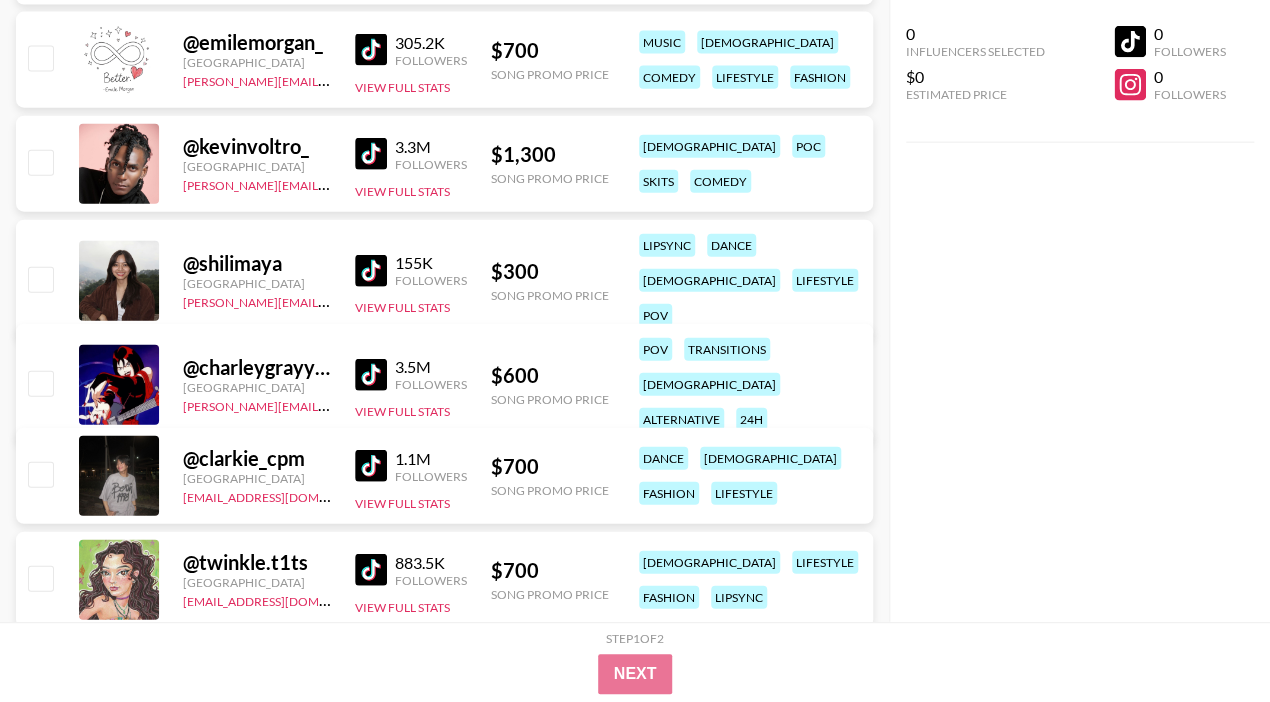 click at bounding box center (371, 466) 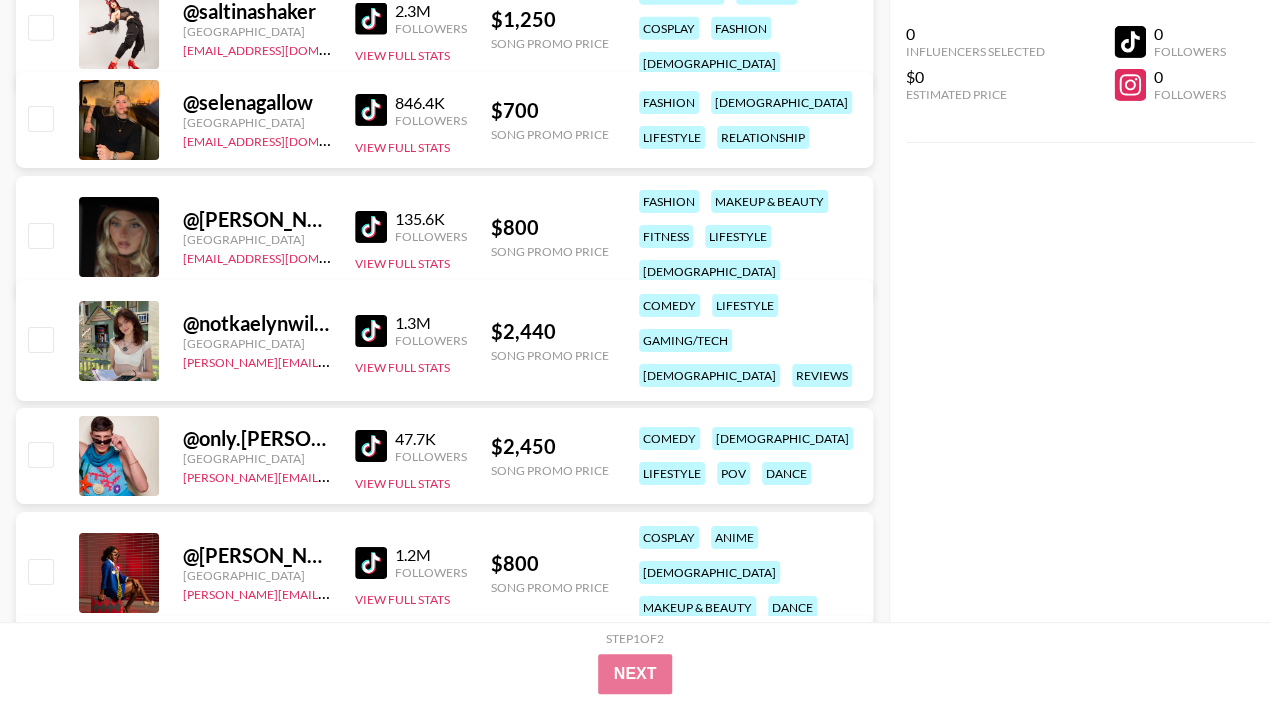 scroll, scrollTop: 5437, scrollLeft: 0, axis: vertical 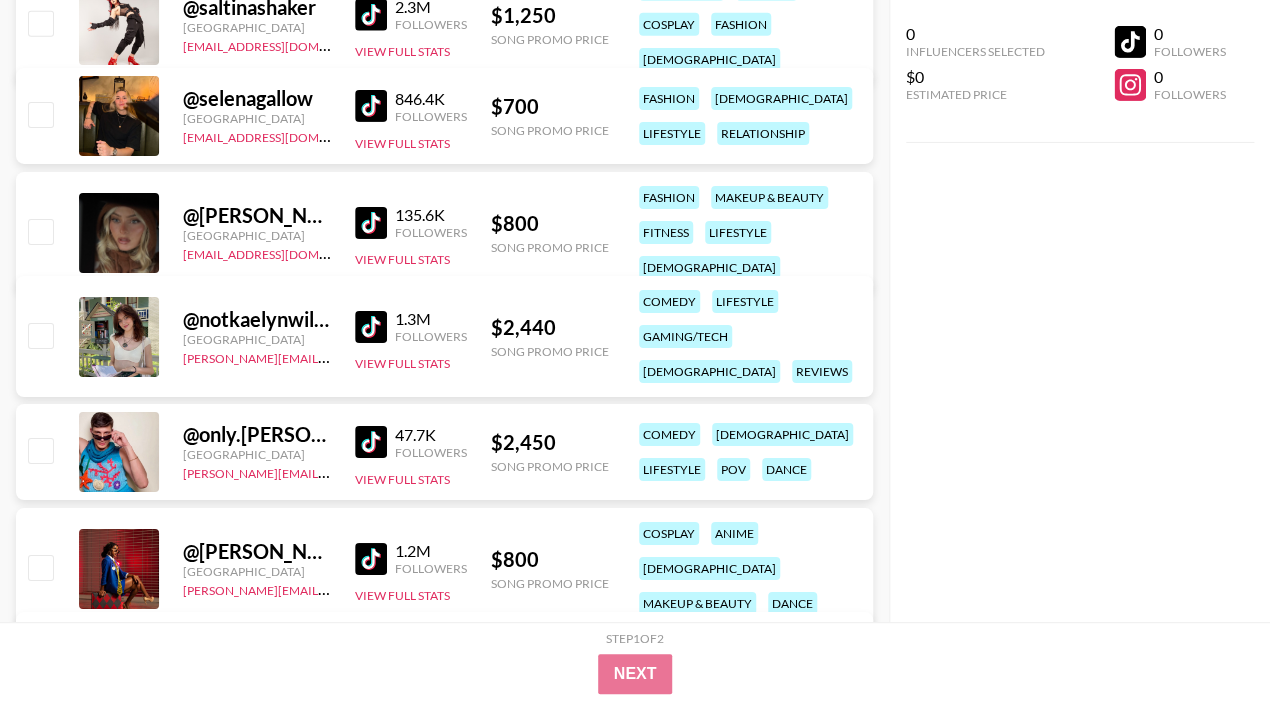 click at bounding box center [371, 442] 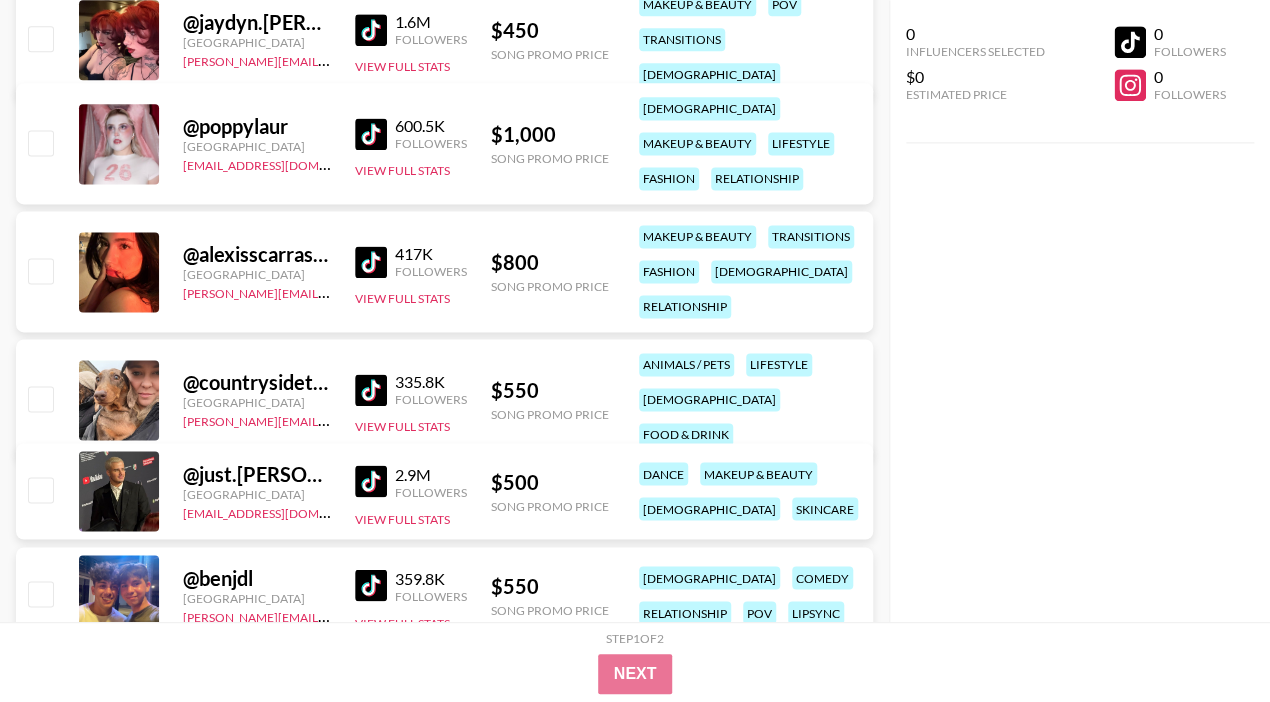 scroll, scrollTop: 6831, scrollLeft: 0, axis: vertical 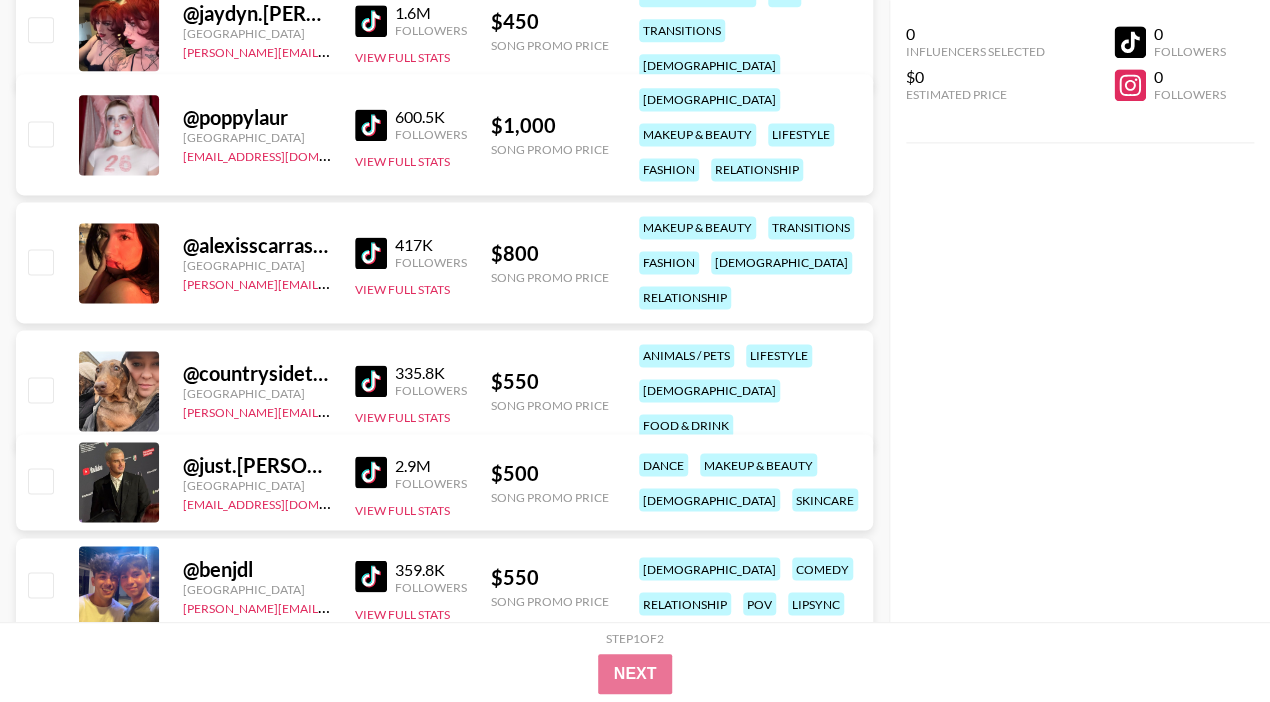 click at bounding box center [371, 472] 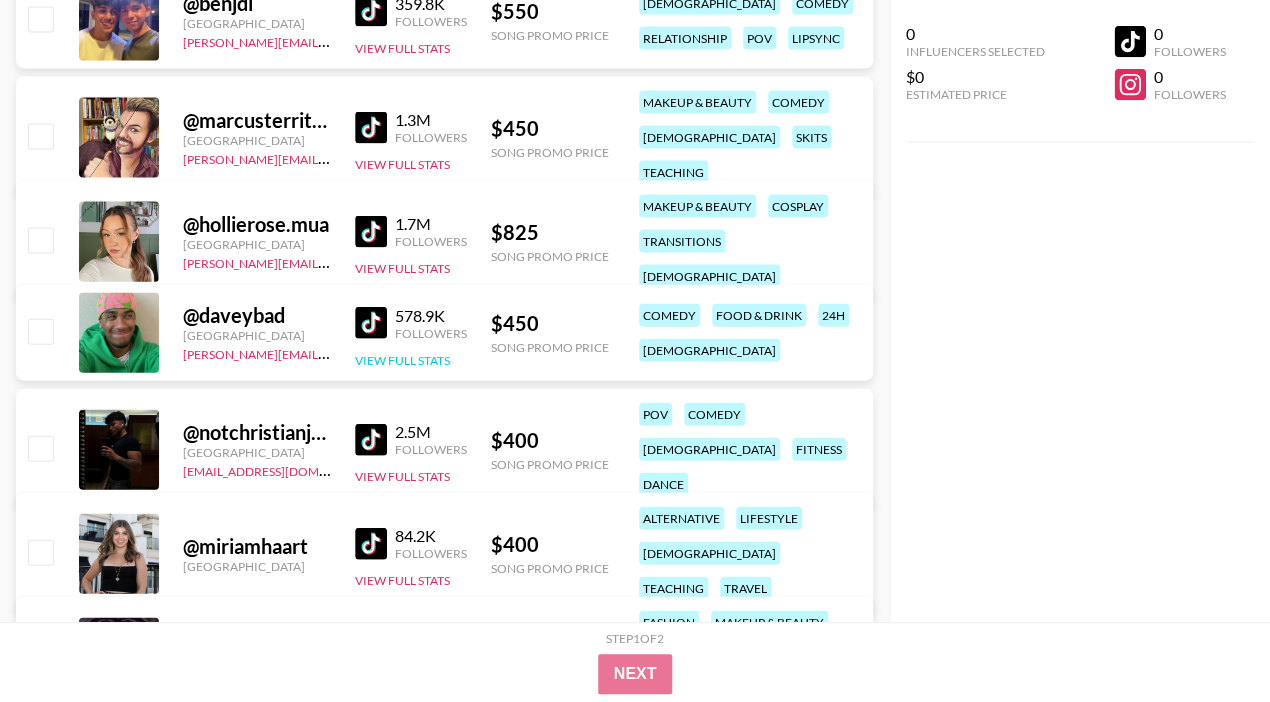 scroll, scrollTop: 7398, scrollLeft: 0, axis: vertical 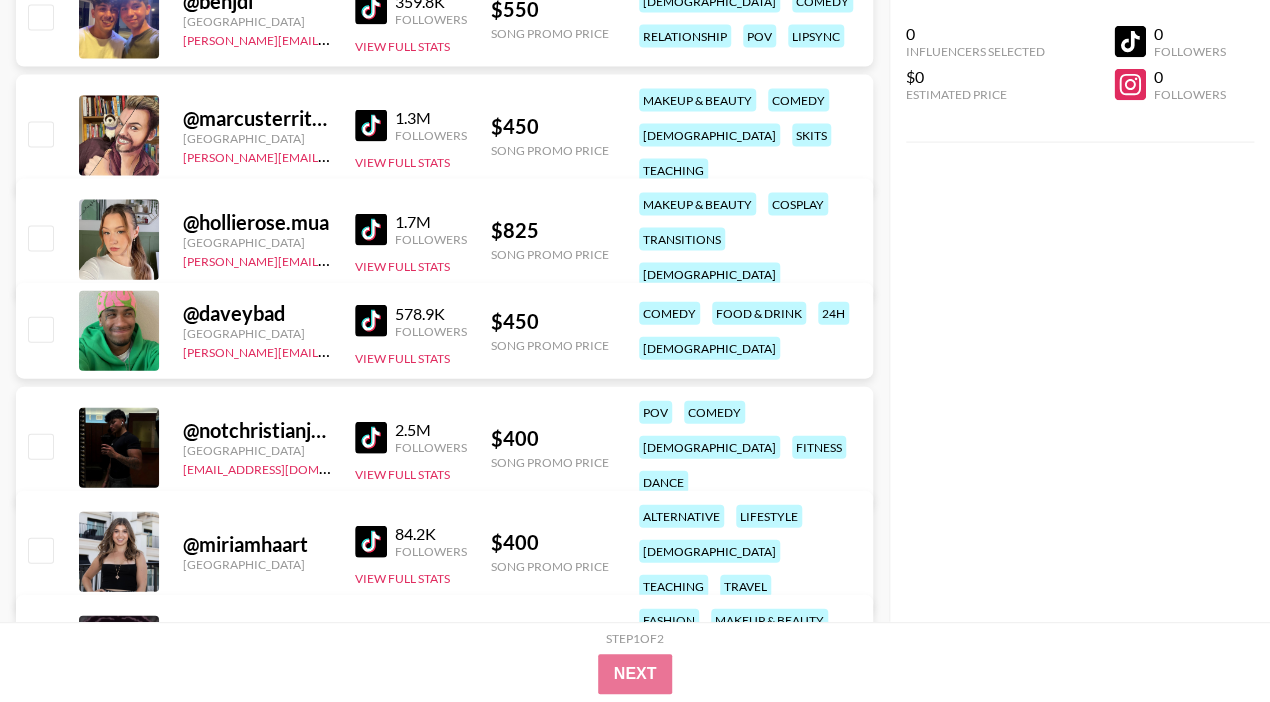 click at bounding box center (375, 438) 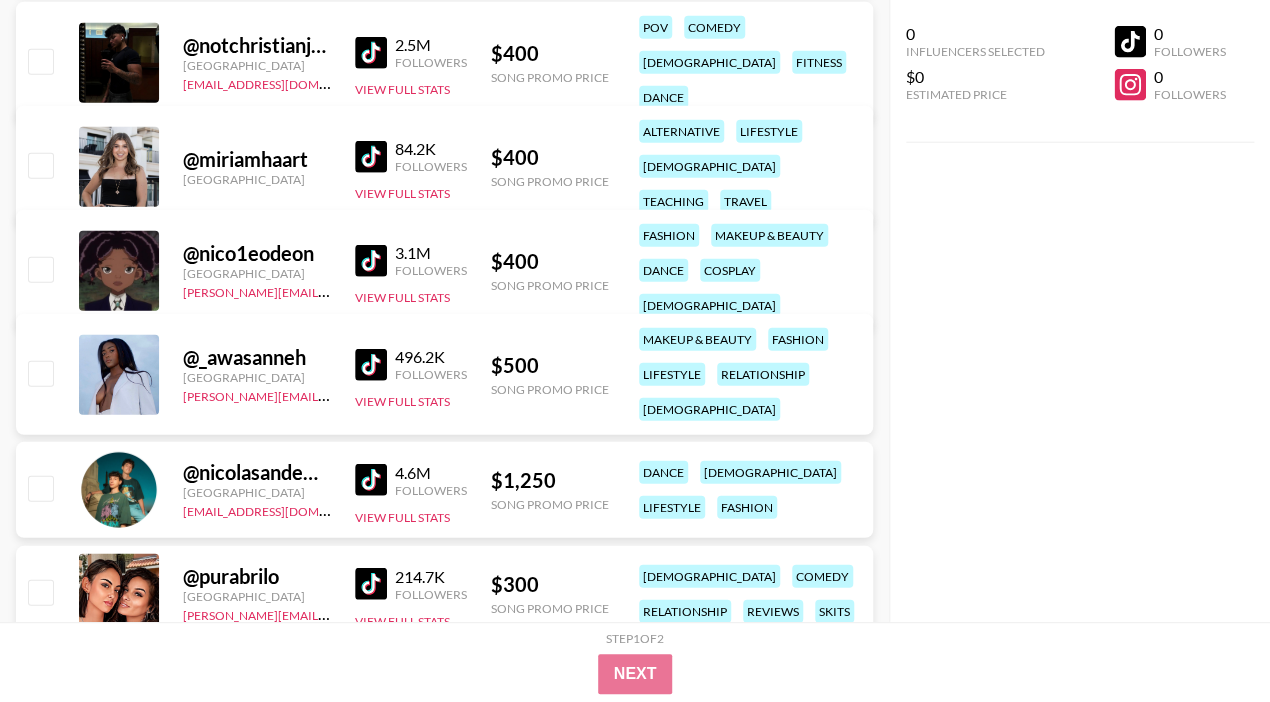 scroll, scrollTop: 7793, scrollLeft: 0, axis: vertical 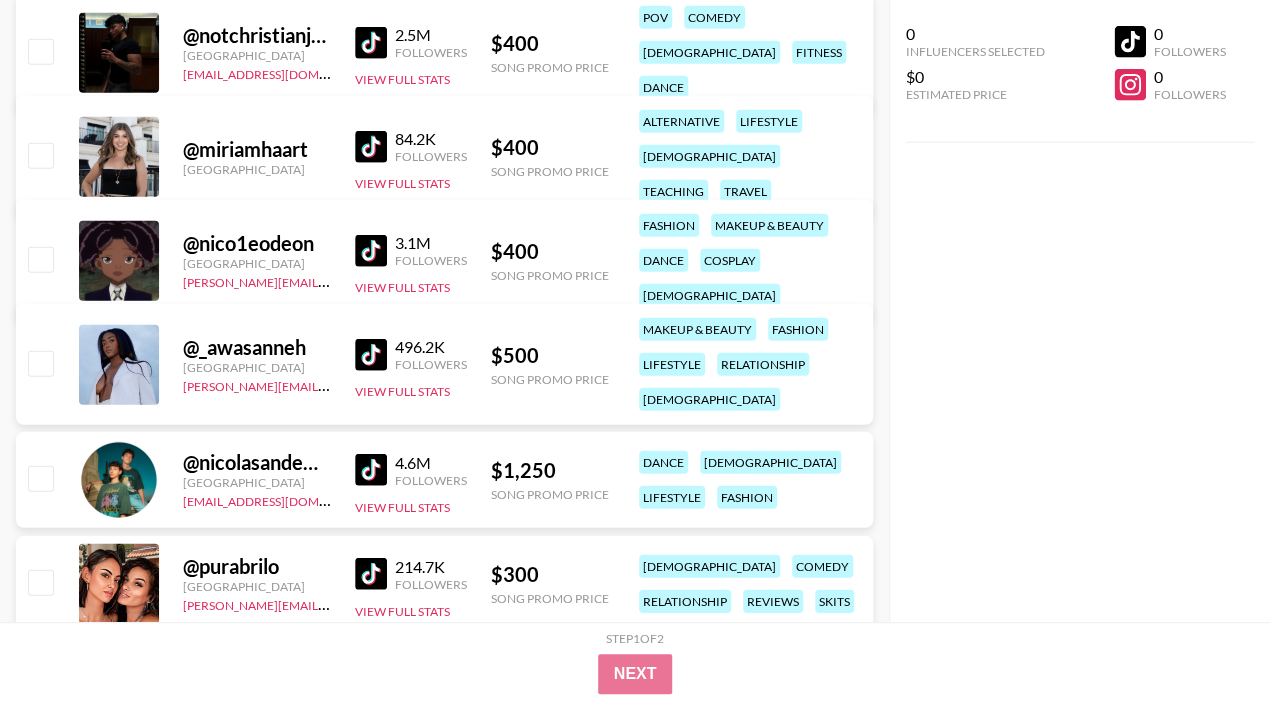 click at bounding box center [371, 470] 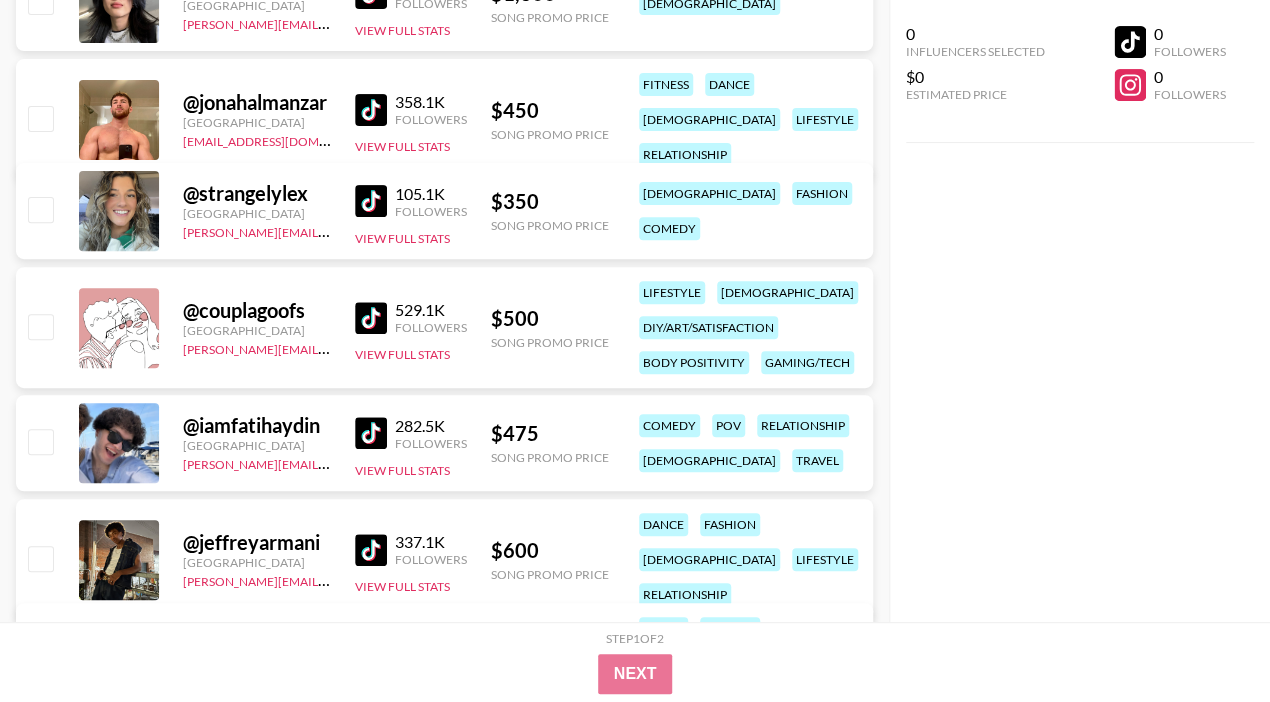scroll, scrollTop: 8926, scrollLeft: 0, axis: vertical 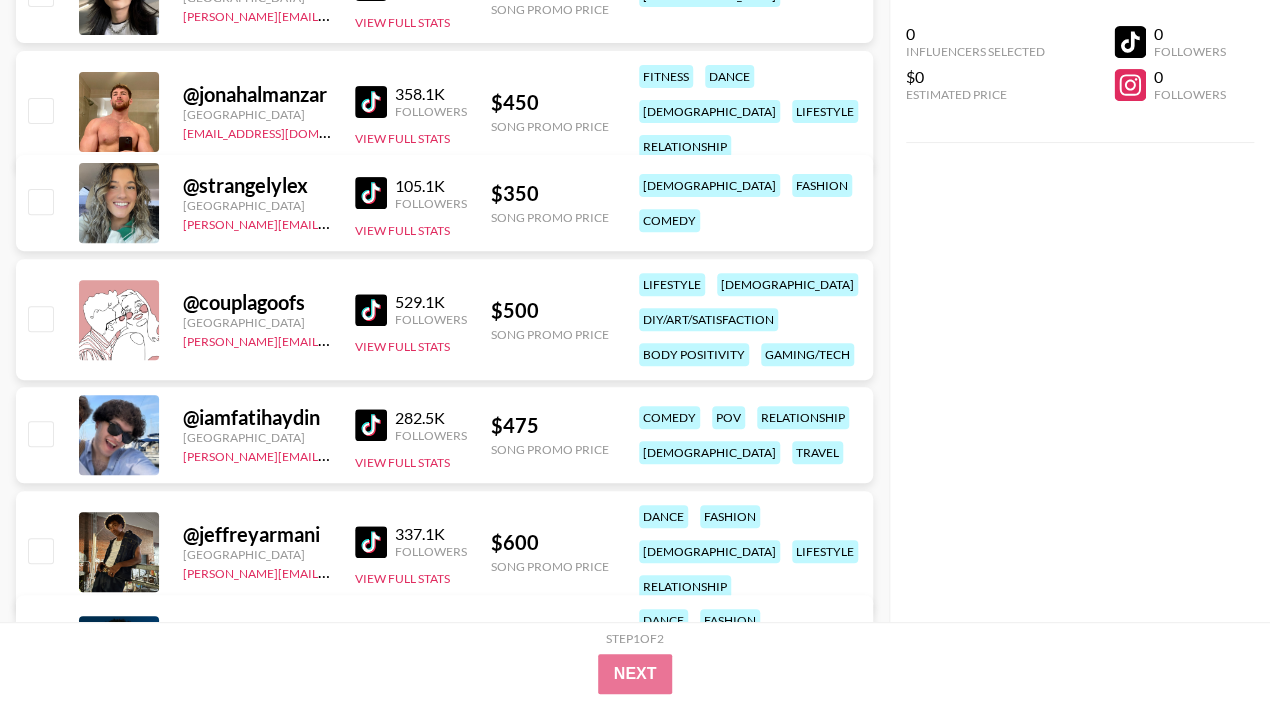 click at bounding box center (371, 542) 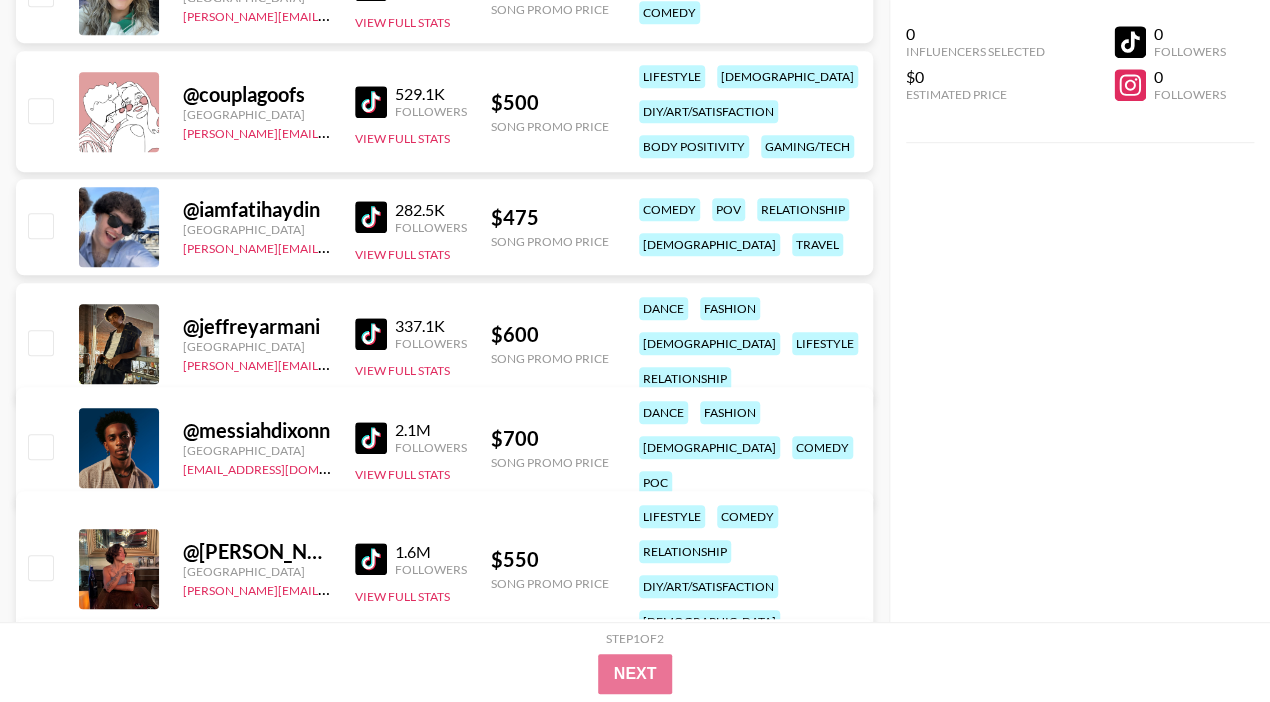 scroll, scrollTop: 9136, scrollLeft: 0, axis: vertical 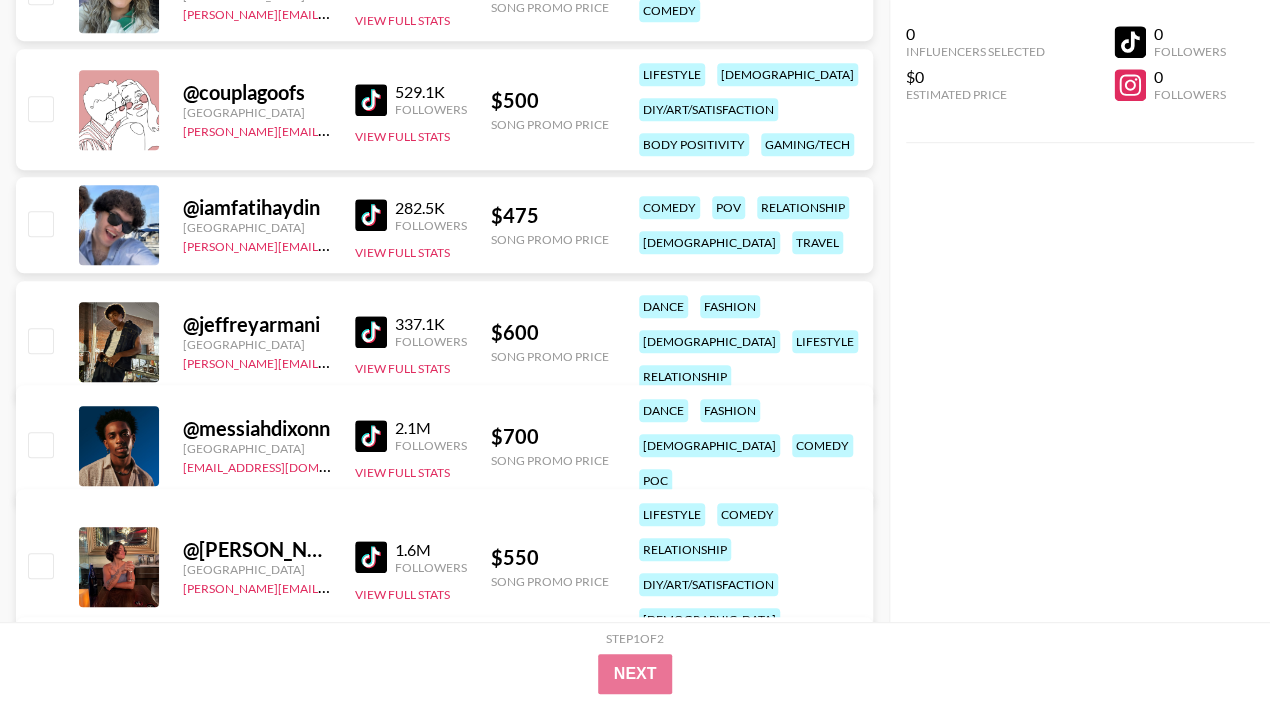 click at bounding box center [371, 436] 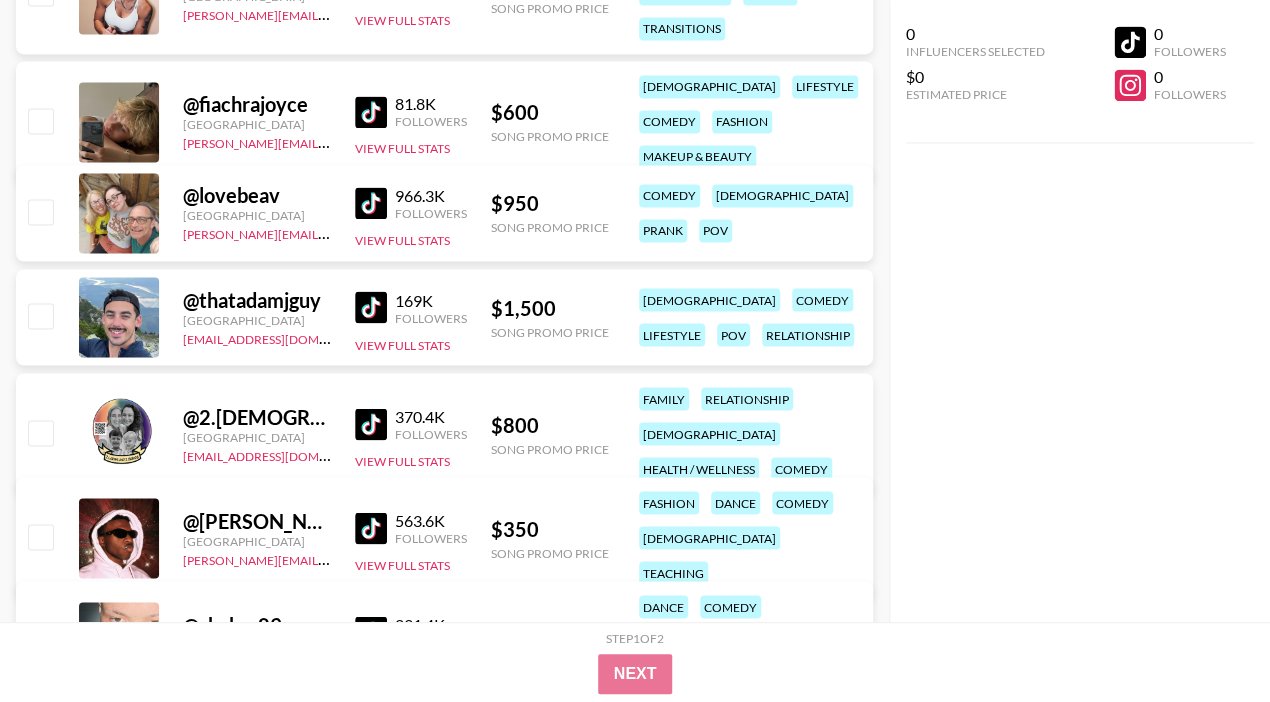 scroll, scrollTop: 9925, scrollLeft: 0, axis: vertical 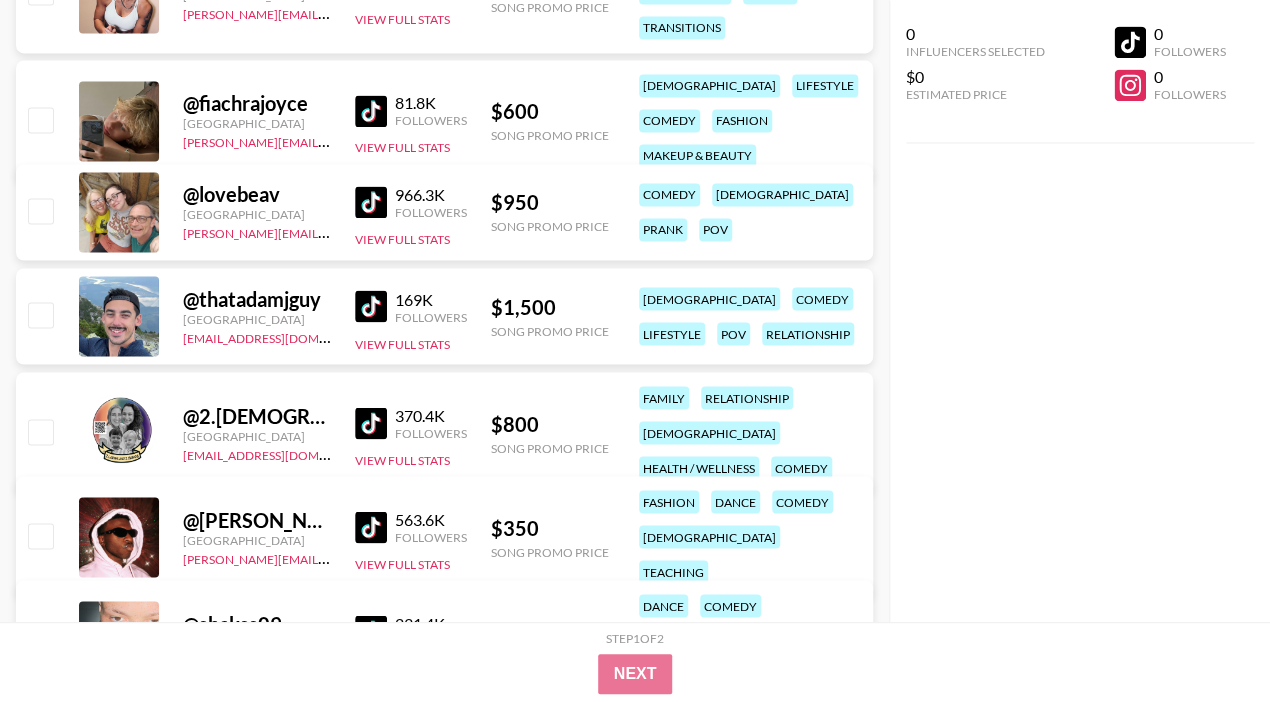 click at bounding box center [371, 527] 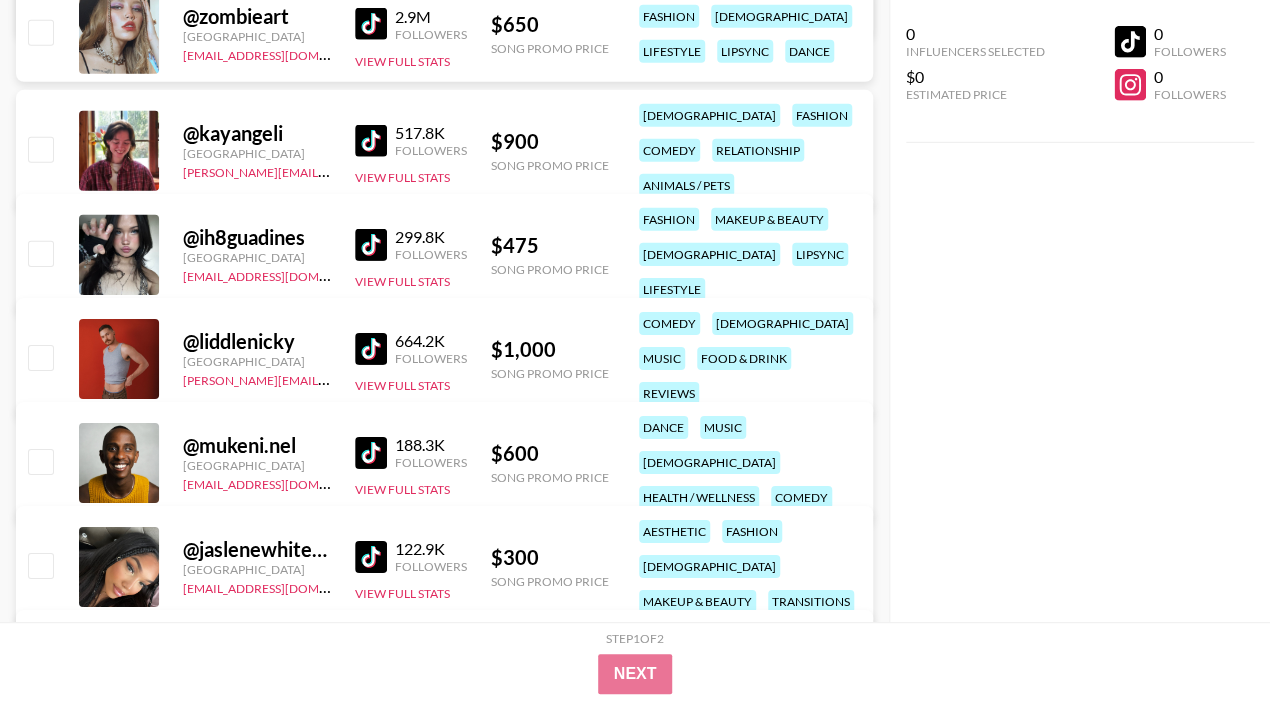 scroll, scrollTop: 11077, scrollLeft: 0, axis: vertical 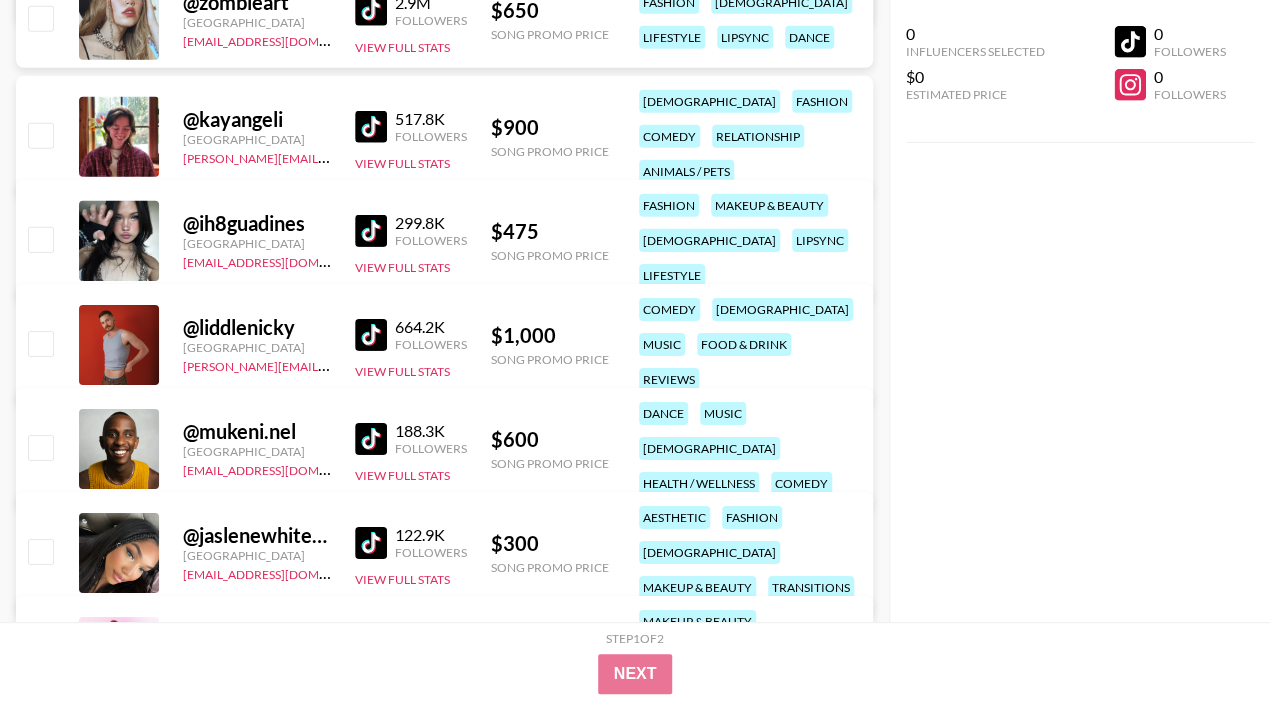 click at bounding box center (371, 439) 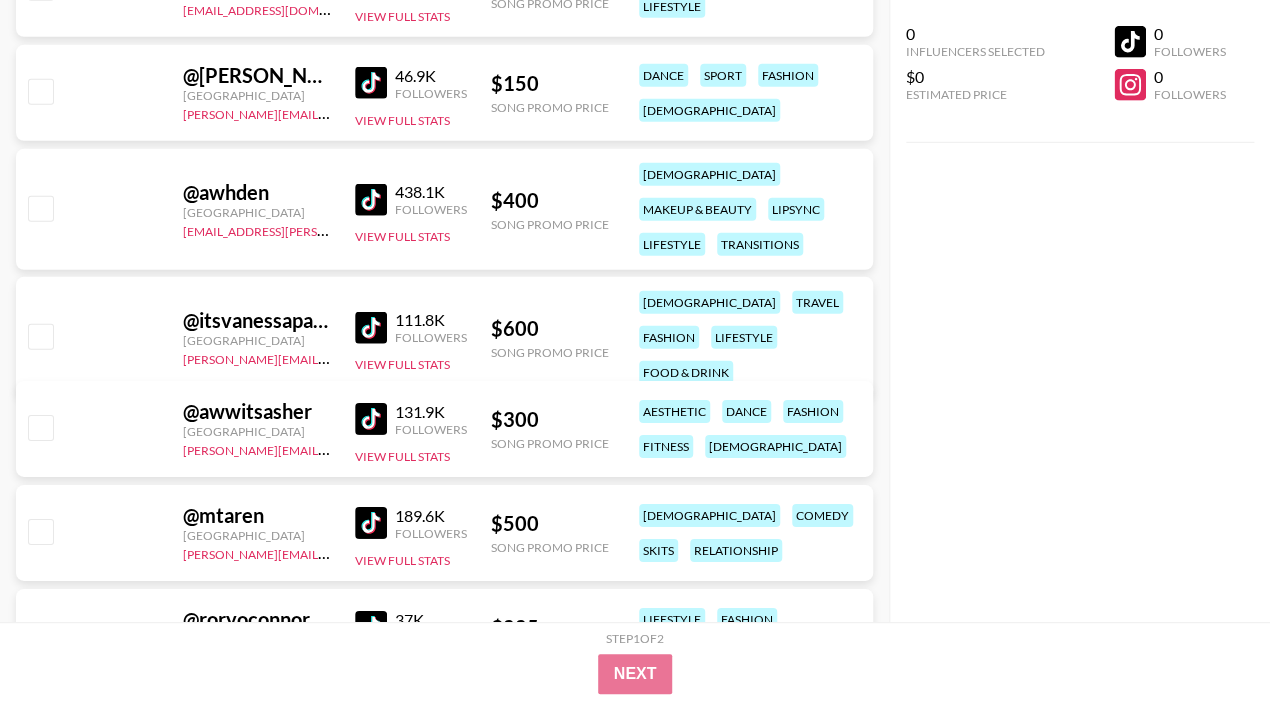 scroll, scrollTop: 13869, scrollLeft: 0, axis: vertical 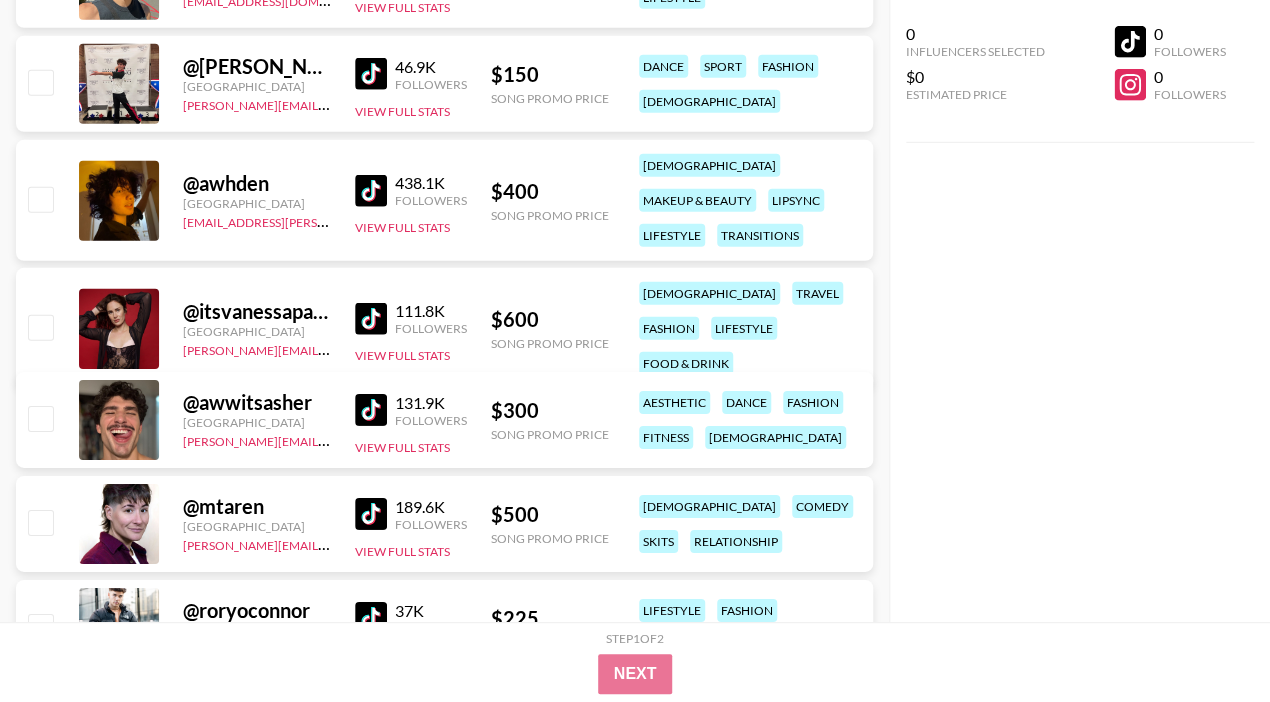 click at bounding box center (371, 410) 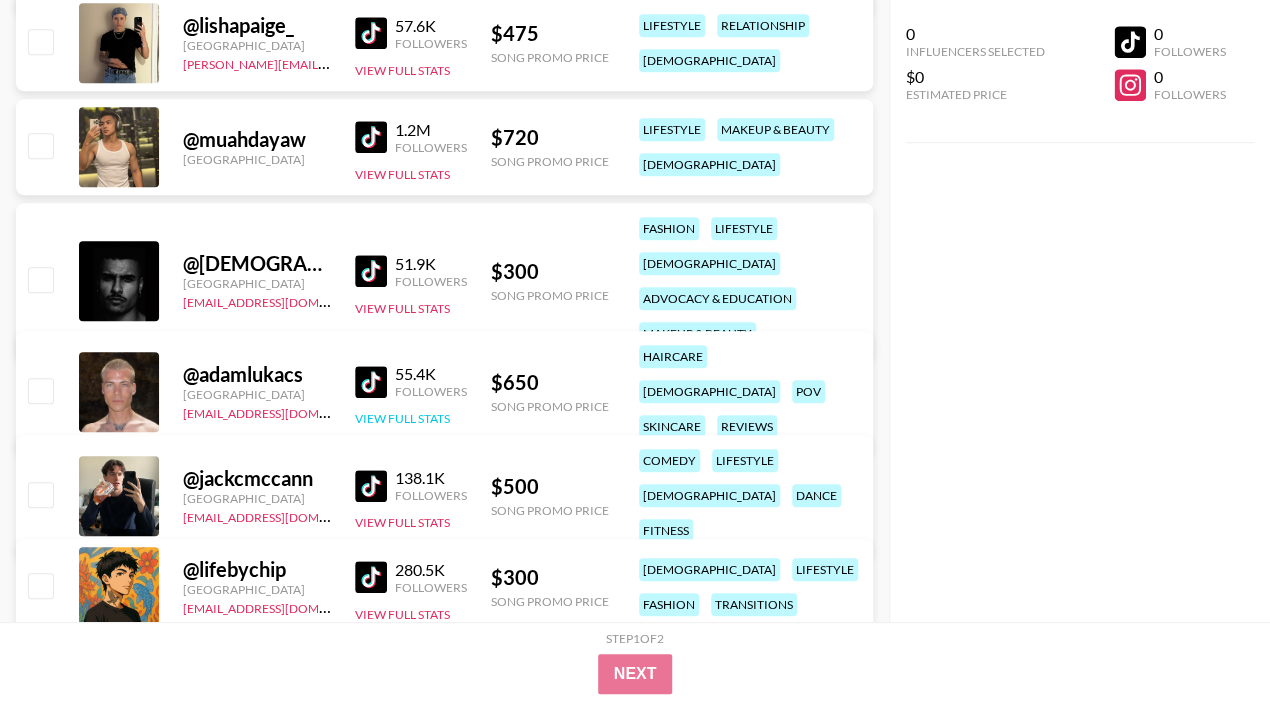 scroll, scrollTop: 14974, scrollLeft: 0, axis: vertical 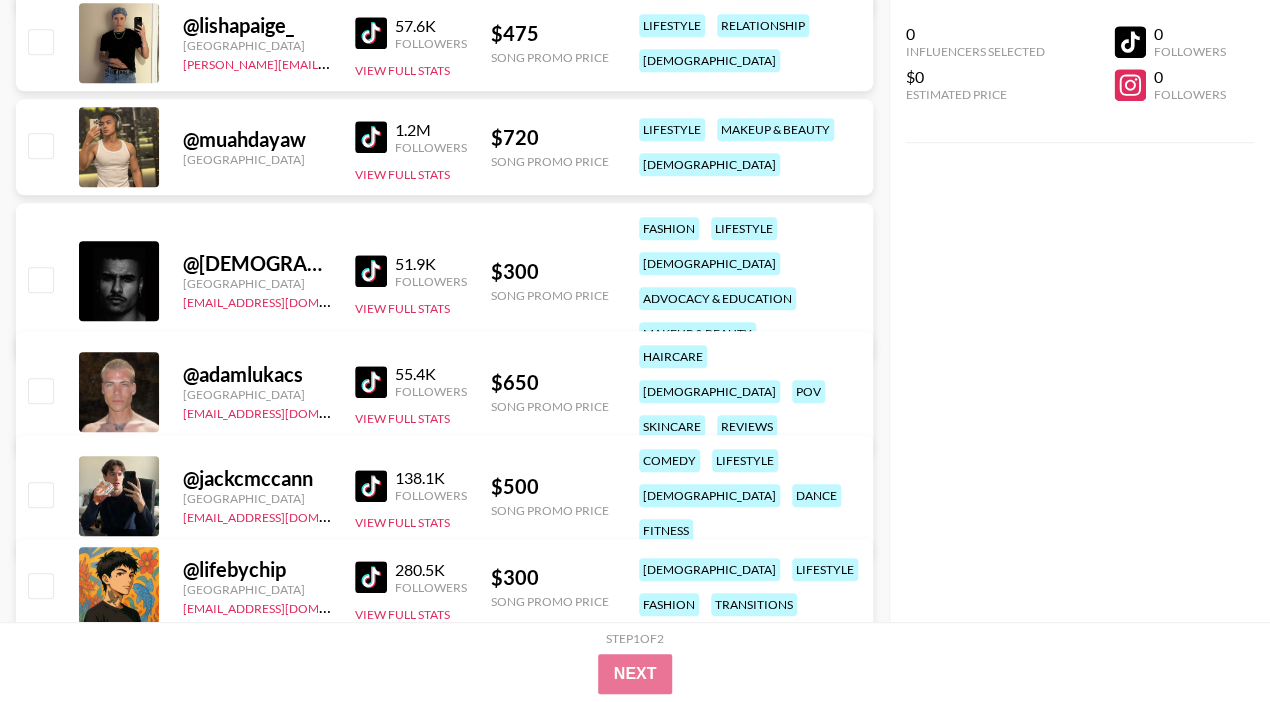 click at bounding box center [371, 486] 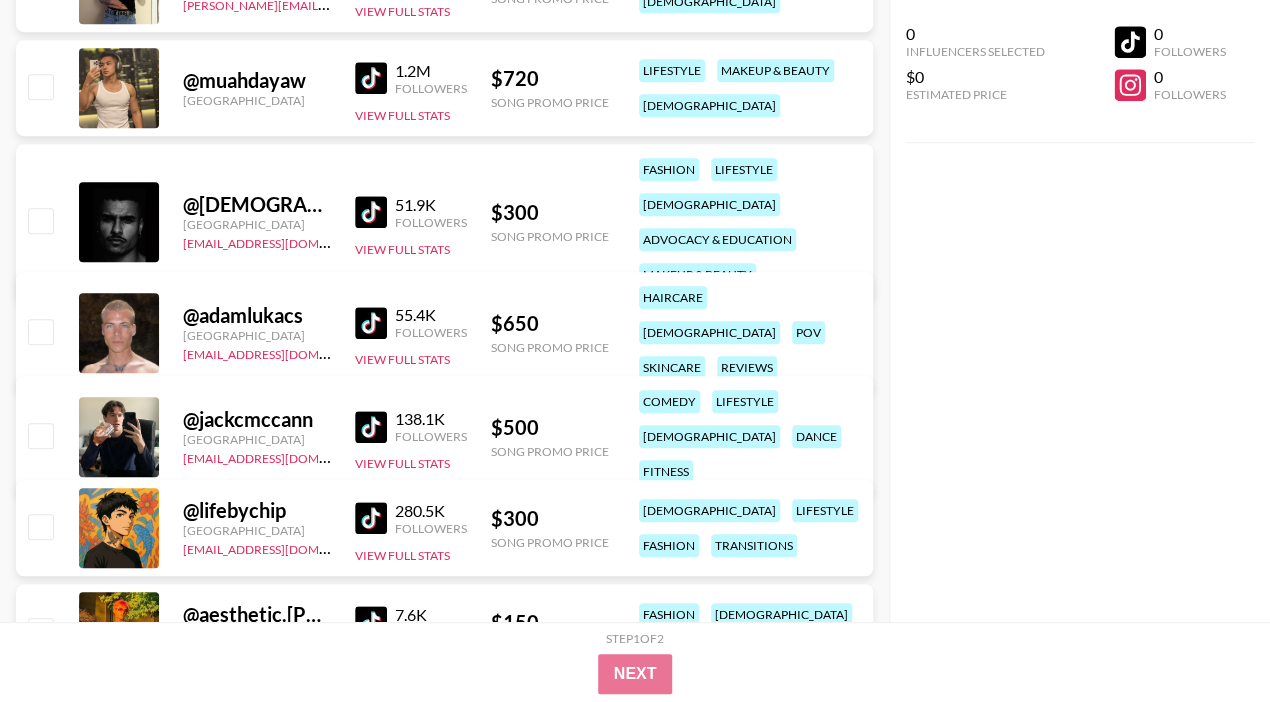 scroll, scrollTop: 15035, scrollLeft: 0, axis: vertical 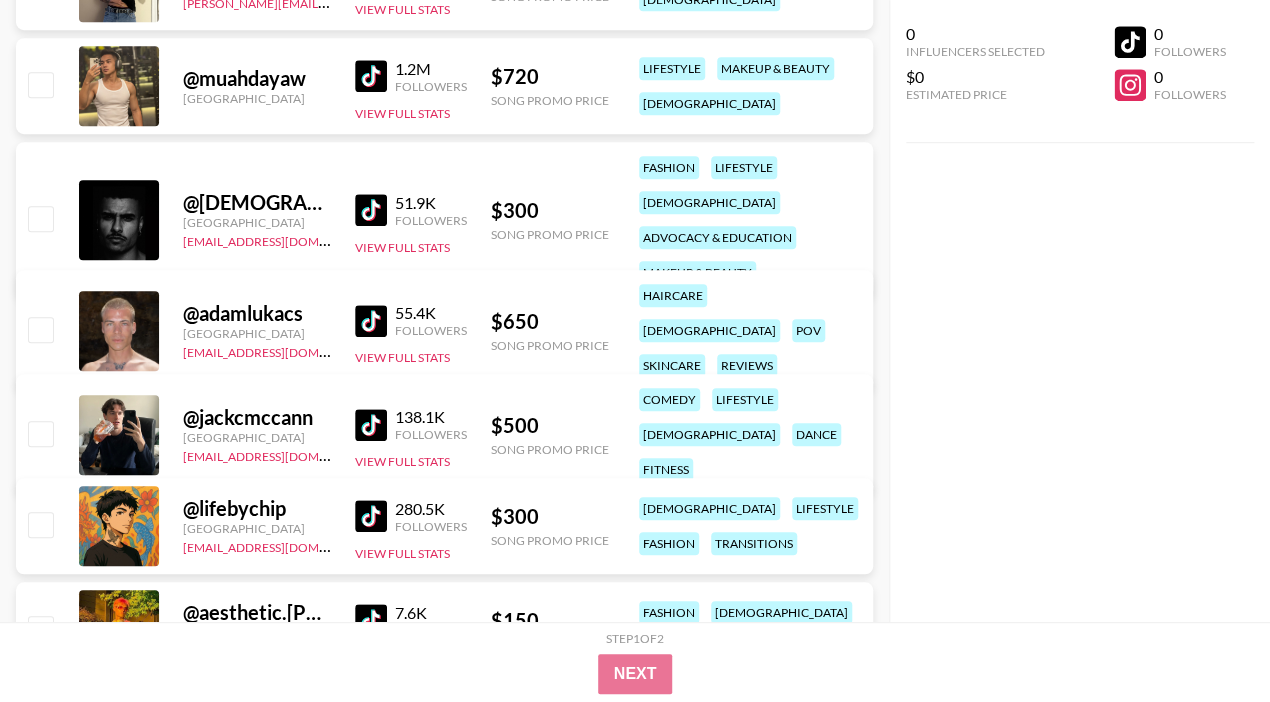 click at bounding box center [371, 425] 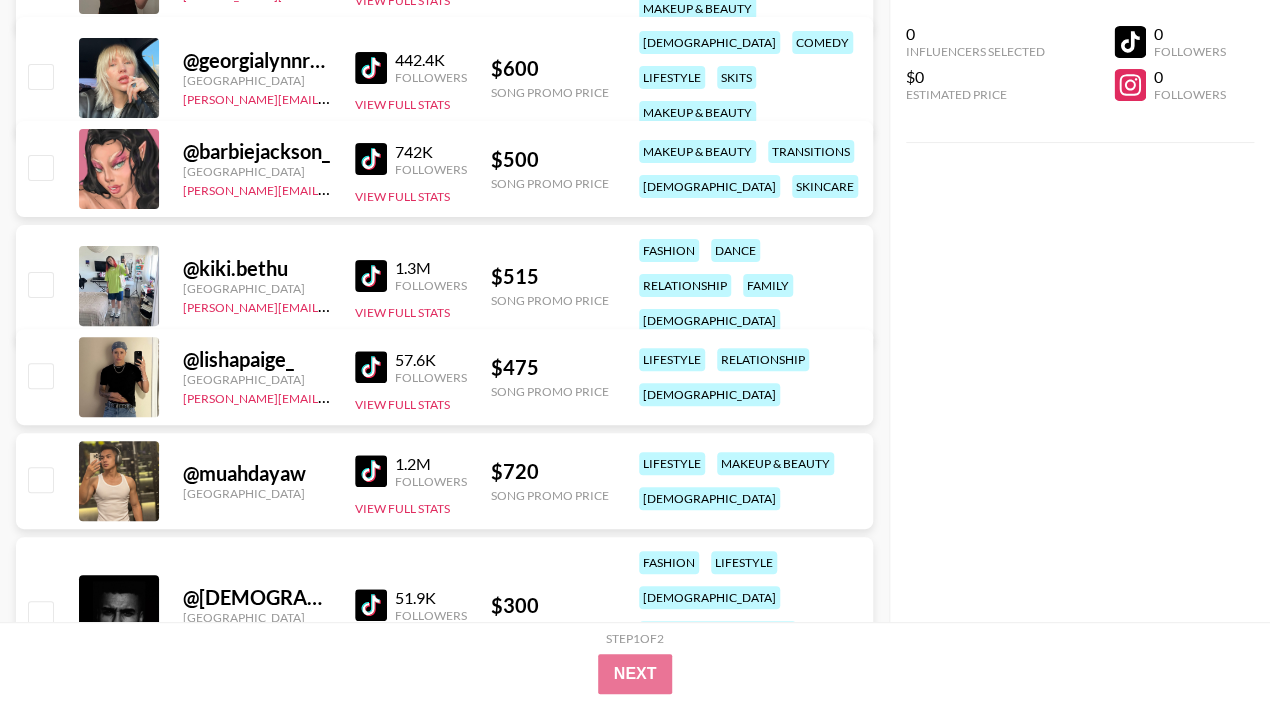 scroll, scrollTop: 13566, scrollLeft: 0, axis: vertical 